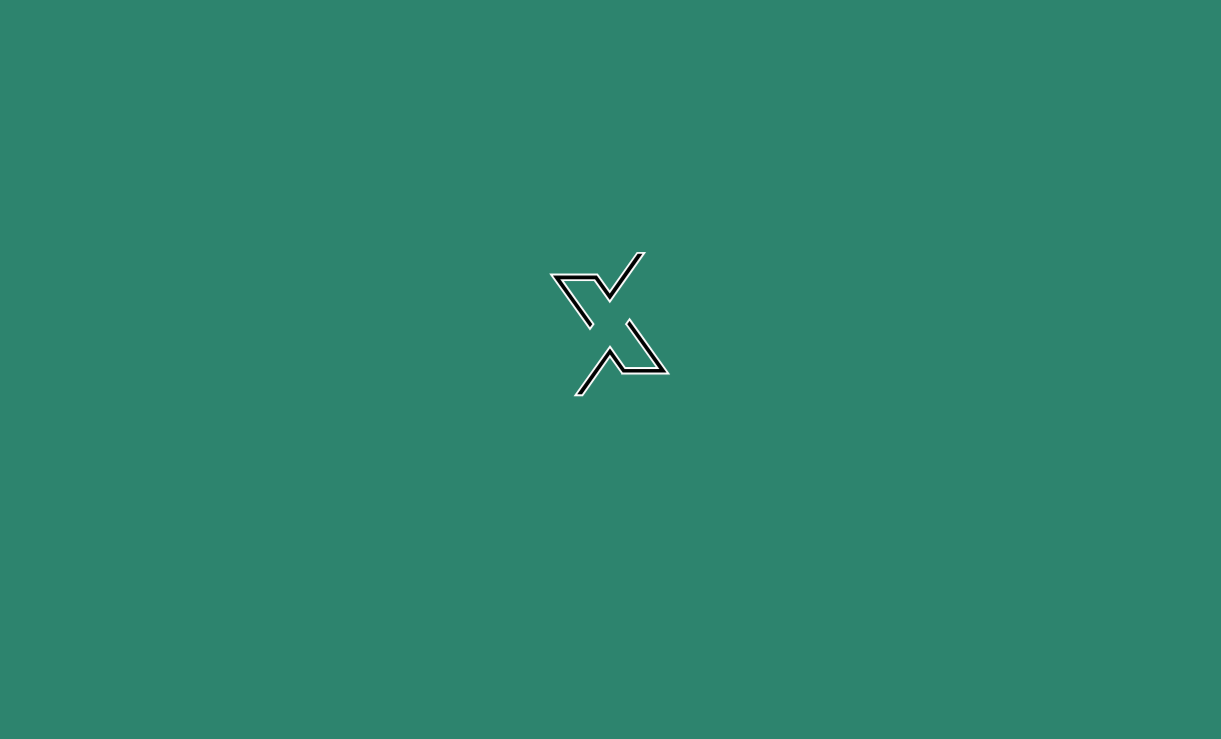 scroll, scrollTop: 0, scrollLeft: 0, axis: both 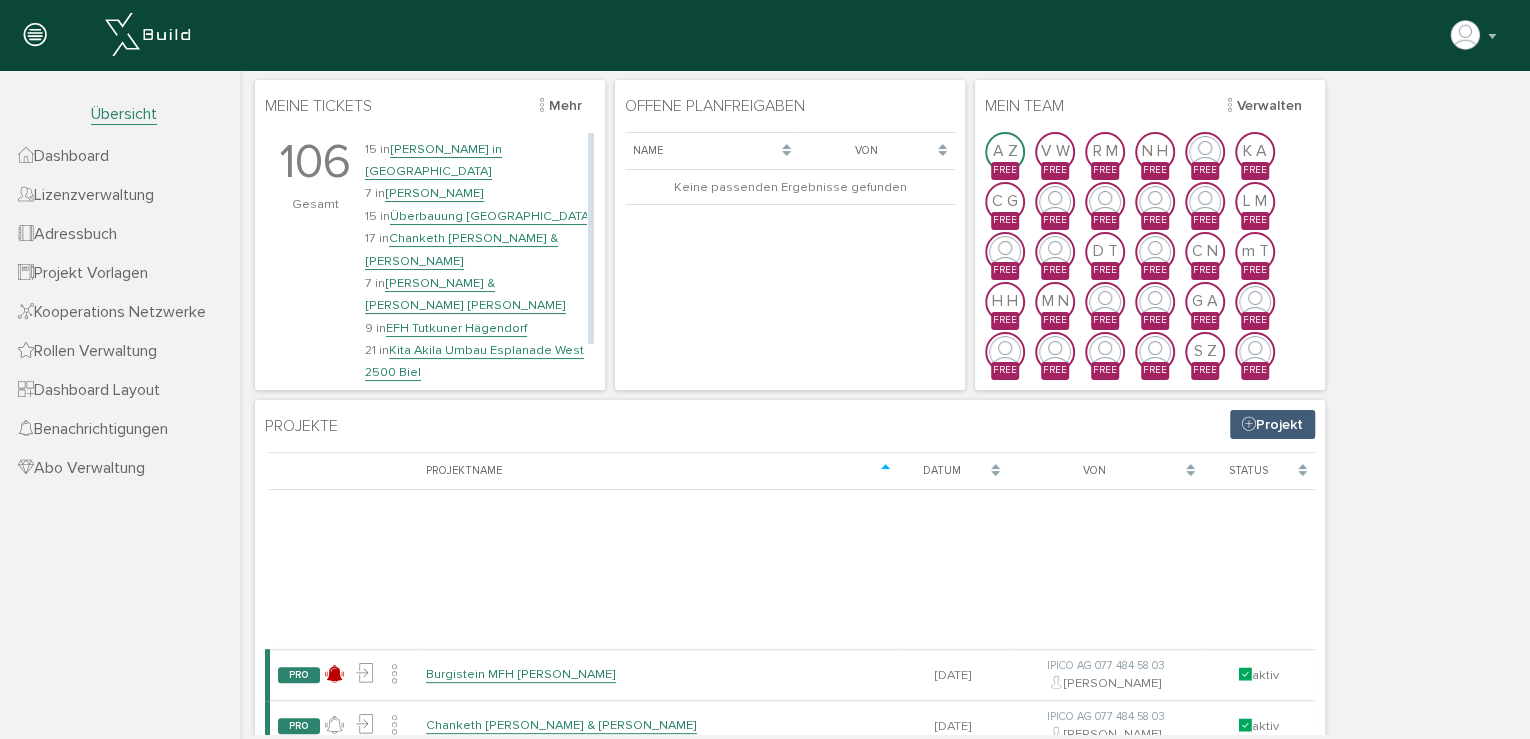 click on "Kita Akila Umbau Esplanade West 2500 Biel" at bounding box center (474, 361) 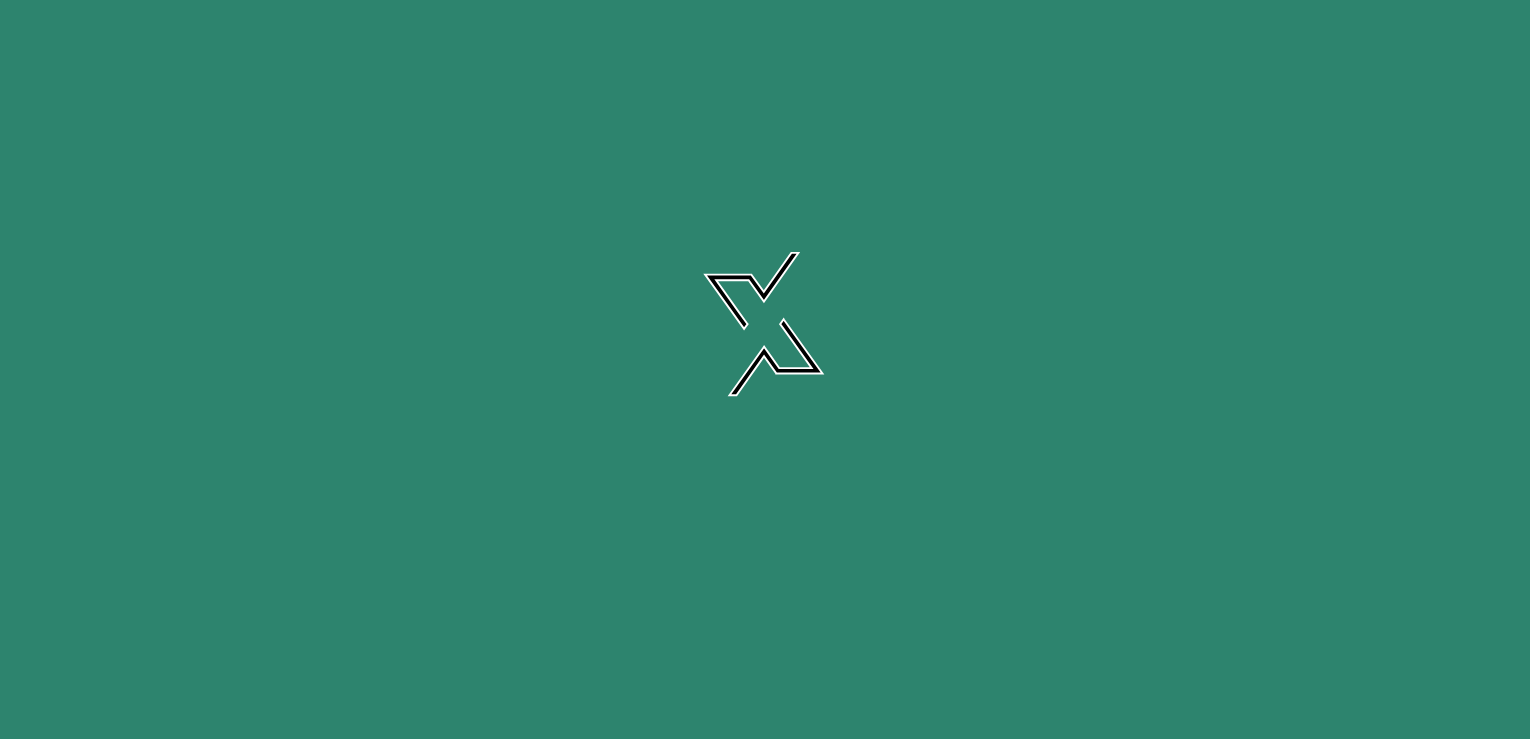 scroll, scrollTop: 0, scrollLeft: 0, axis: both 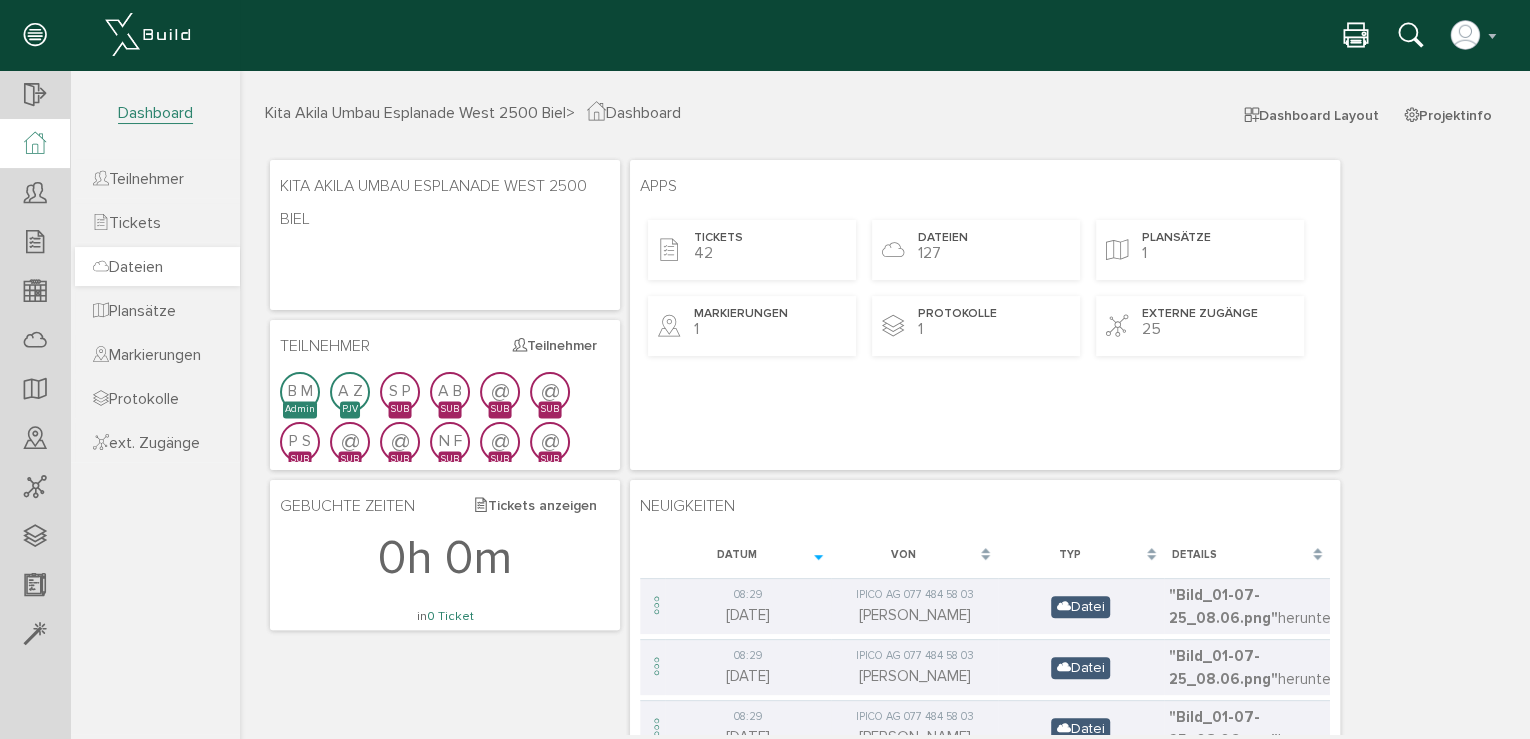 click on "Dateien" at bounding box center [128, 267] 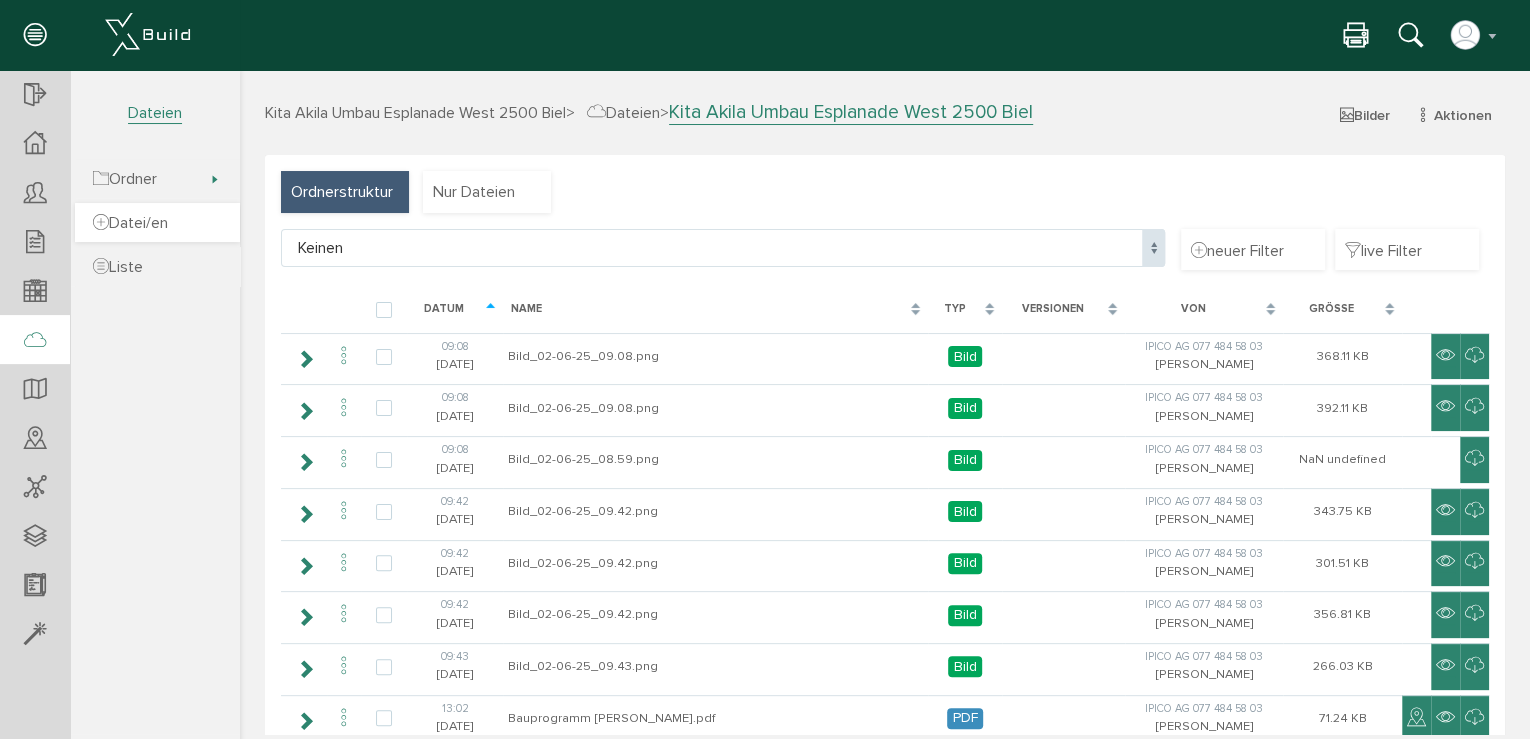 click on "Datei/en" at bounding box center (130, 223) 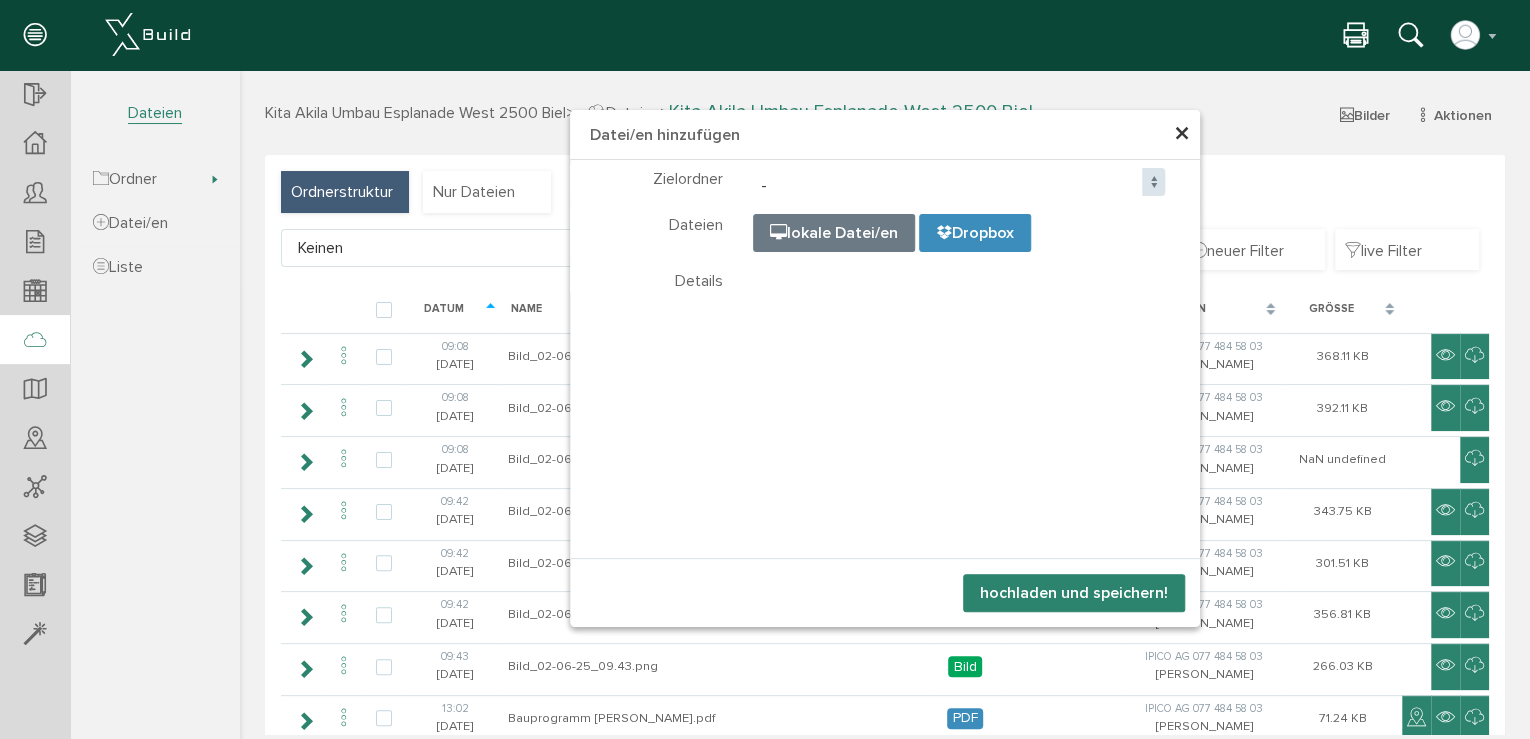 click on "×" at bounding box center [1182, 134] 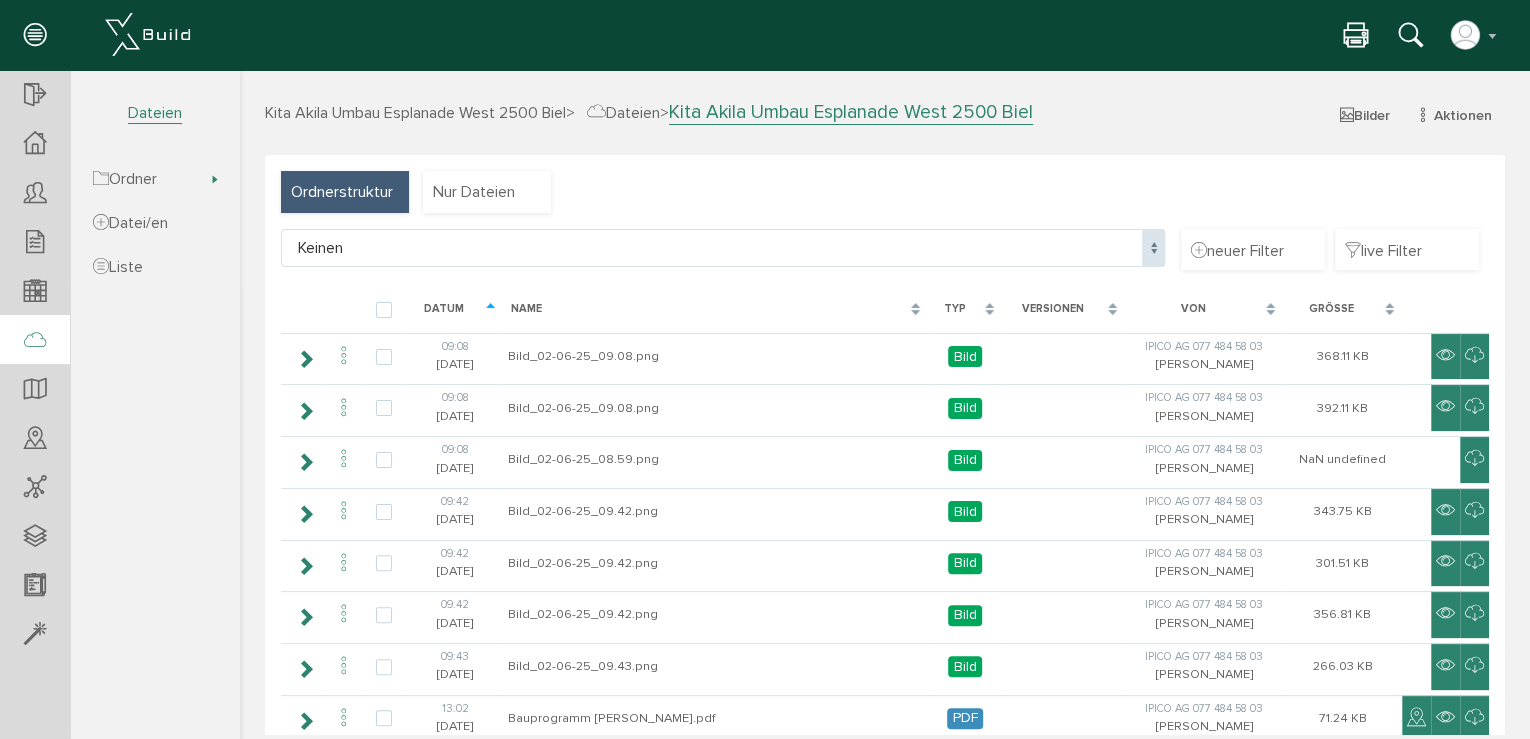 click on "Ordnerstruktur" at bounding box center (342, 192) 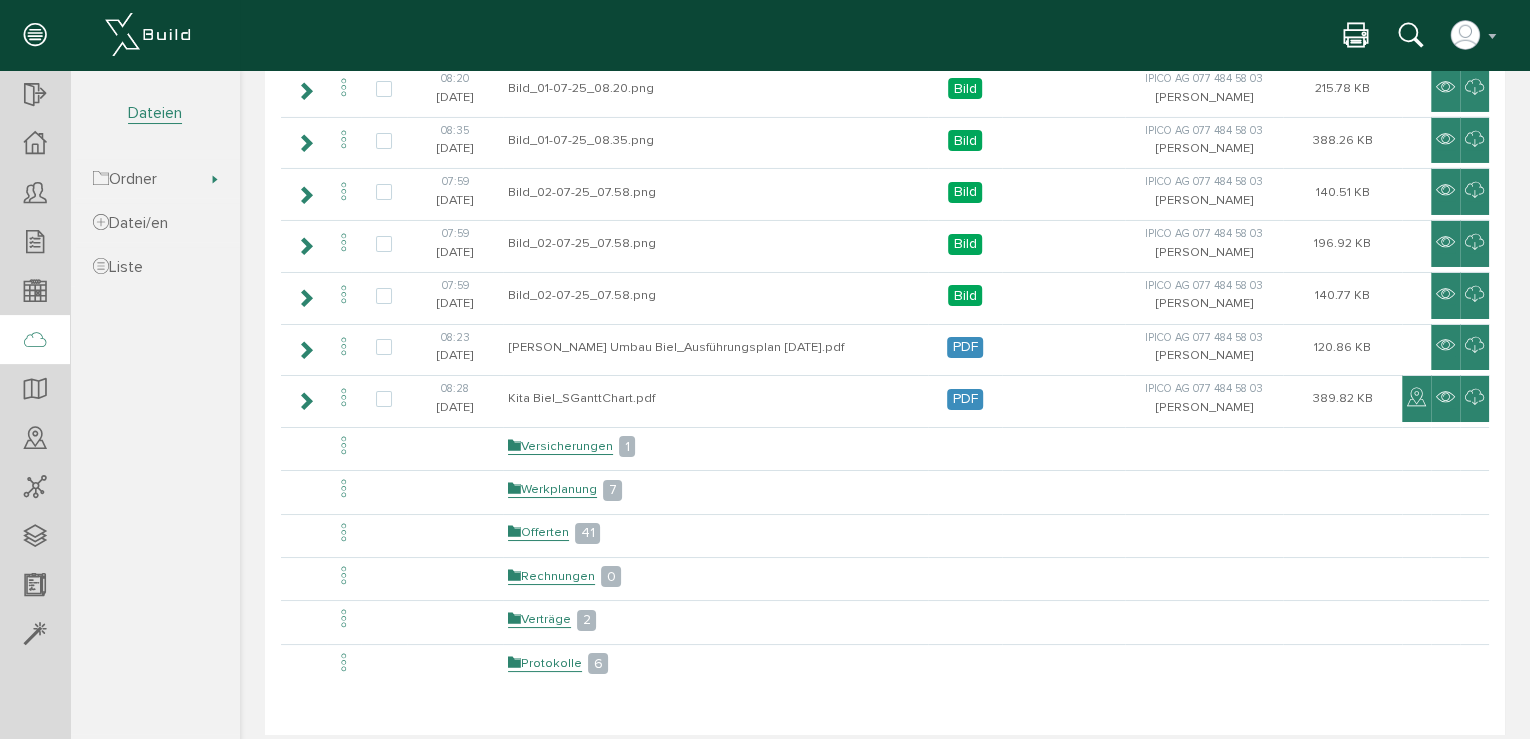 scroll, scrollTop: 3541, scrollLeft: 0, axis: vertical 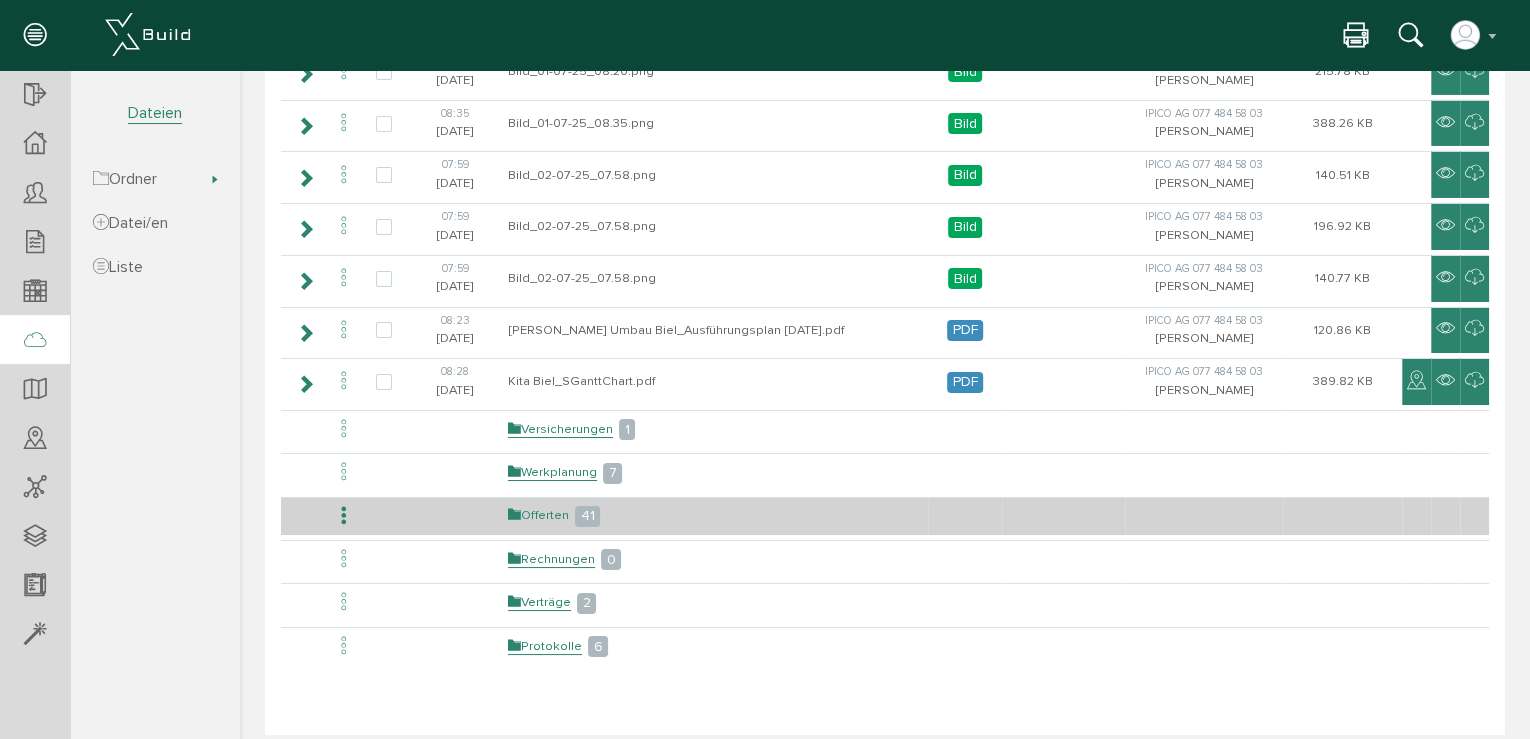 click on "Offerten" at bounding box center (538, 515) 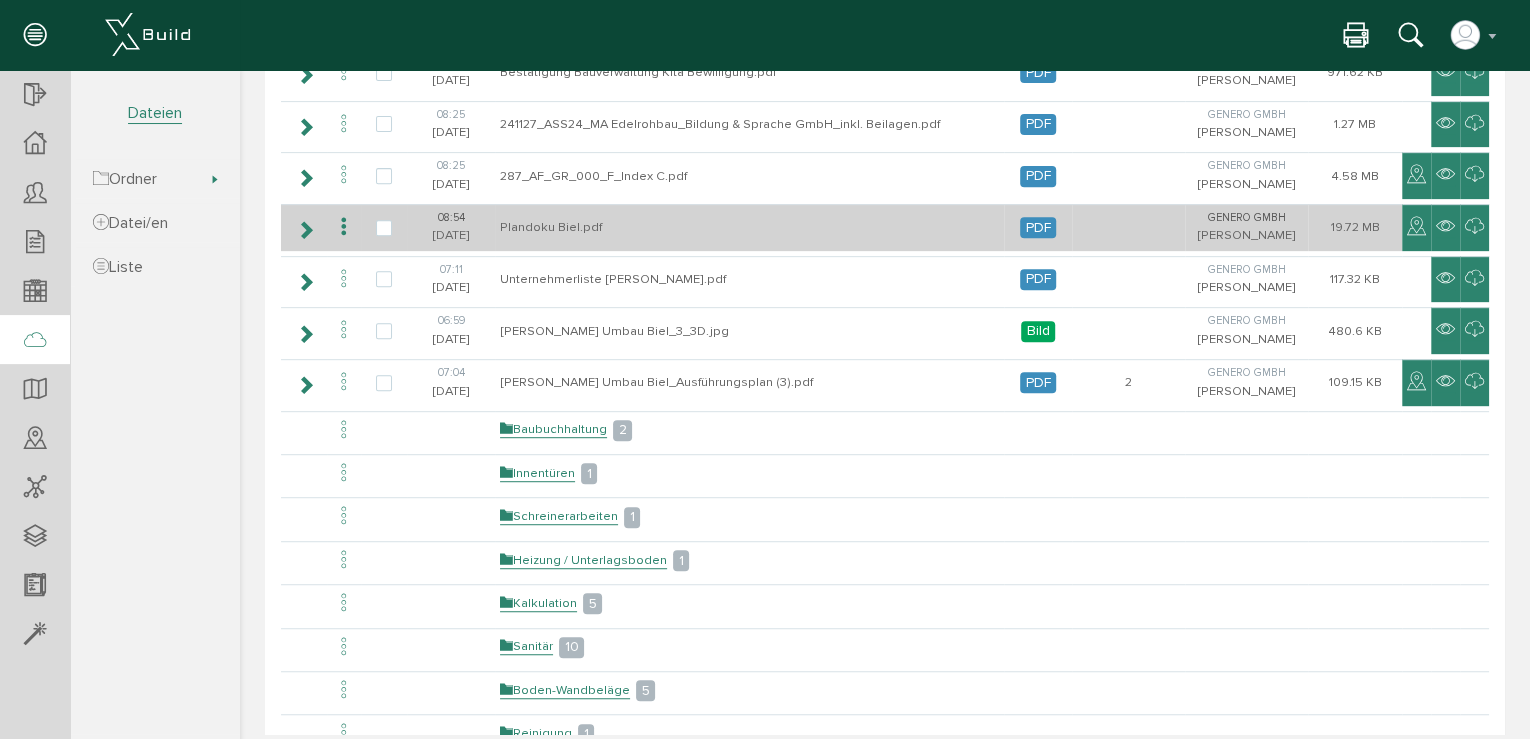 scroll, scrollTop: 480, scrollLeft: 0, axis: vertical 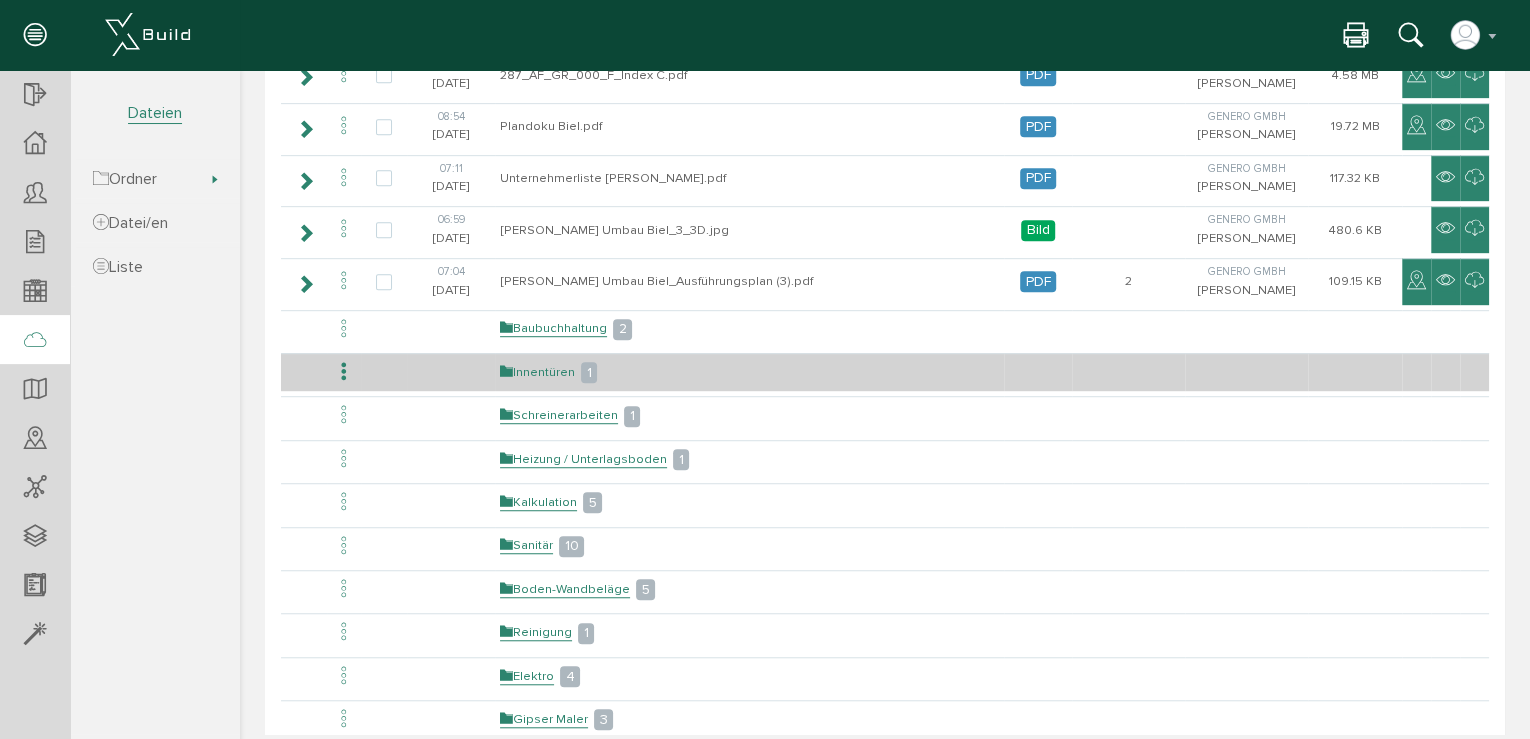 click on "Innentüren" at bounding box center [537, 372] 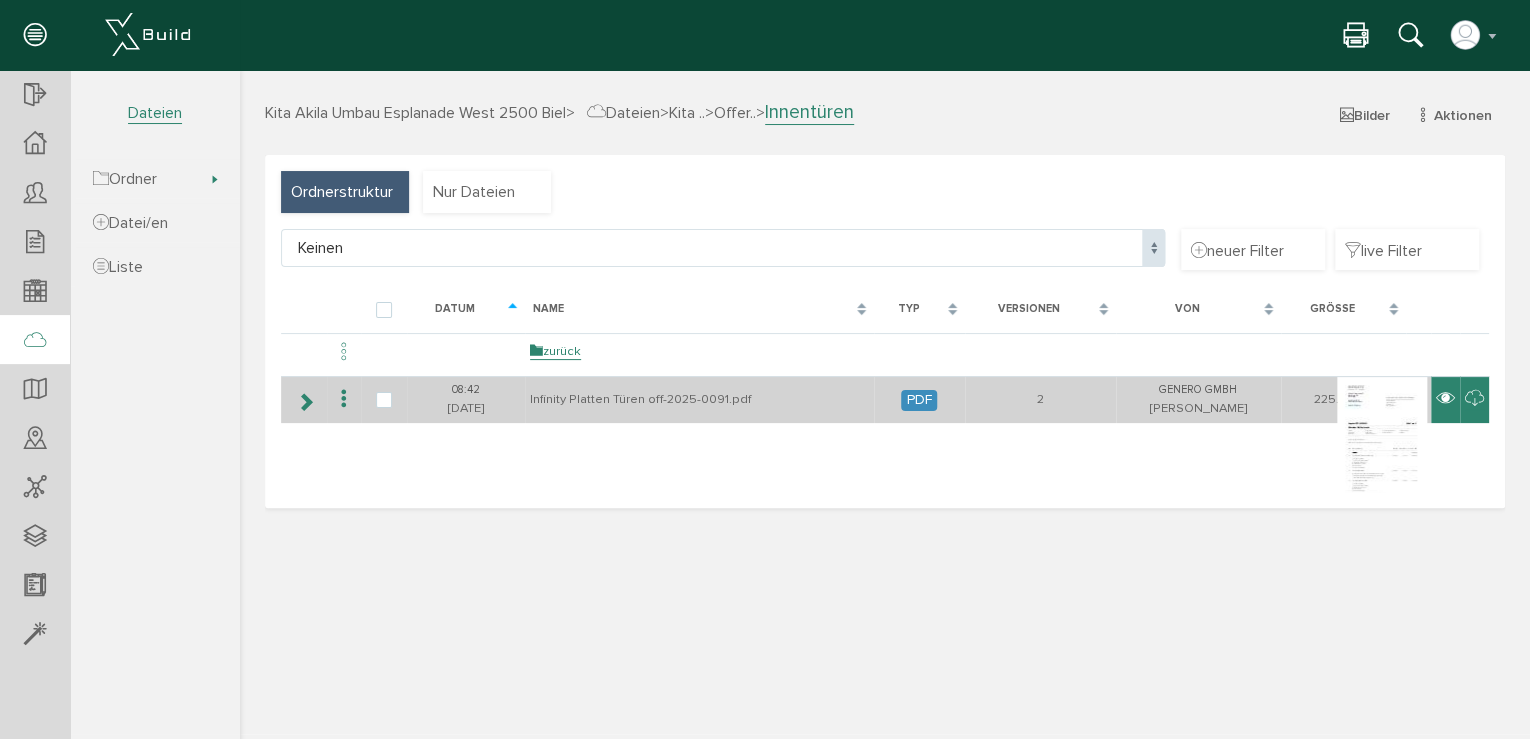 click at bounding box center (1445, 399) 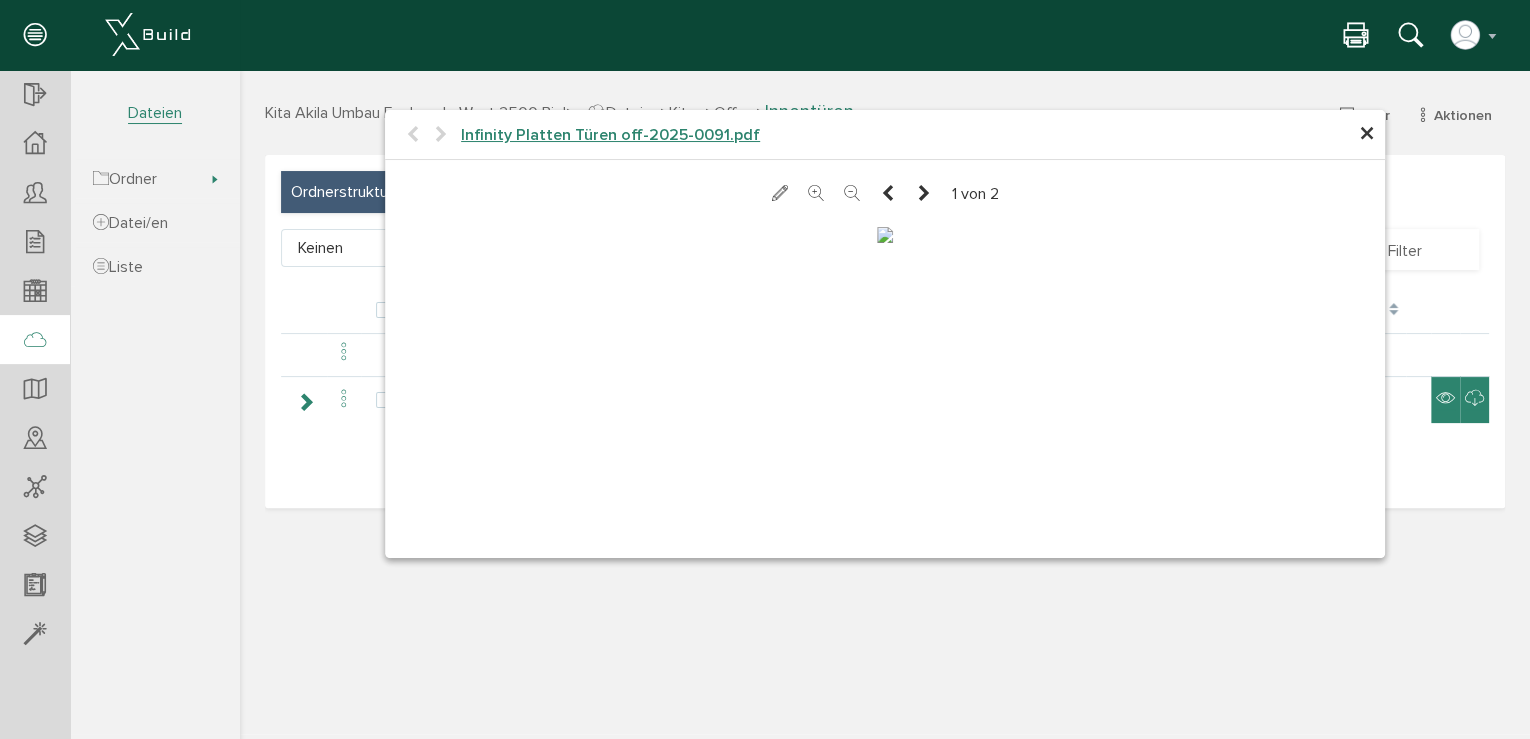 scroll, scrollTop: 0, scrollLeft: 0, axis: both 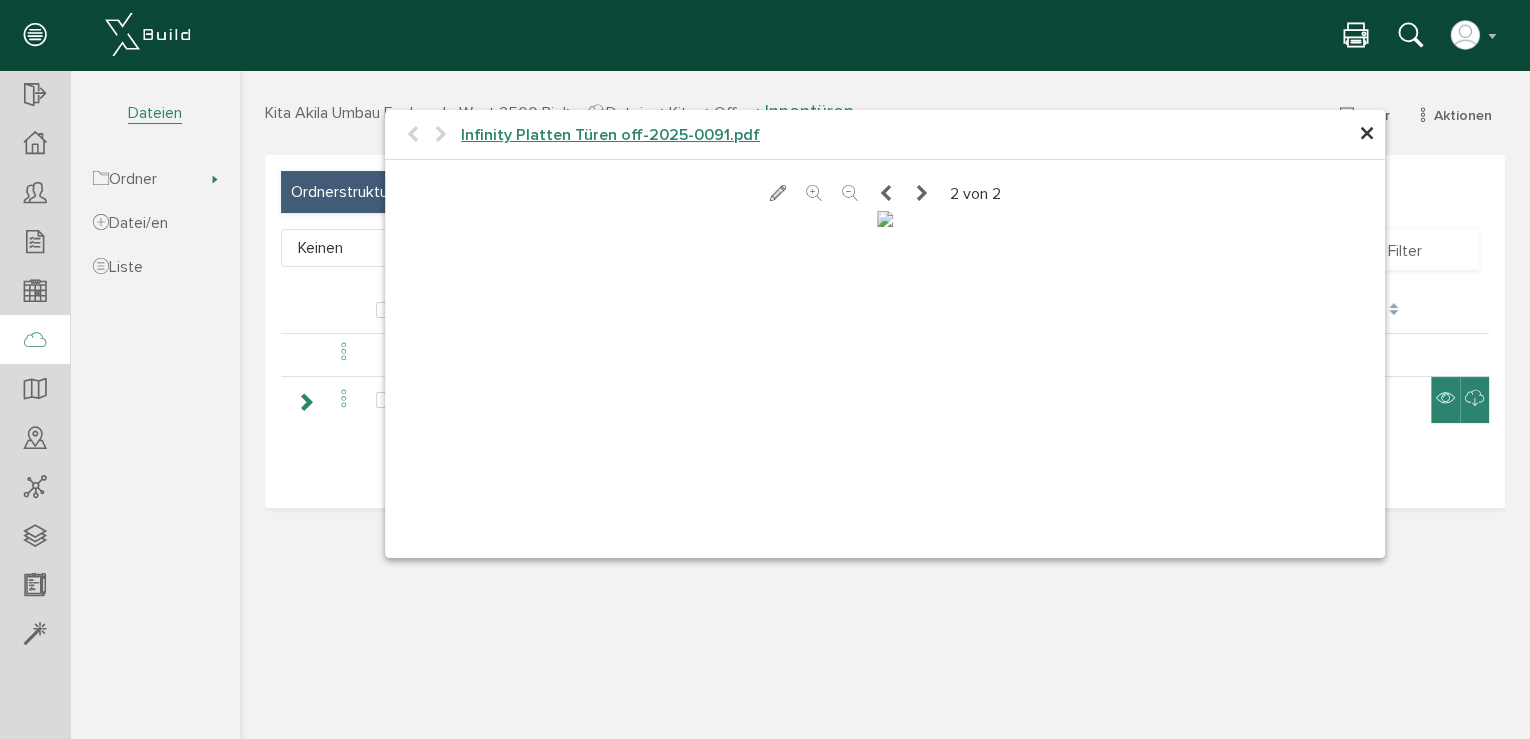 click at bounding box center [850, 194] 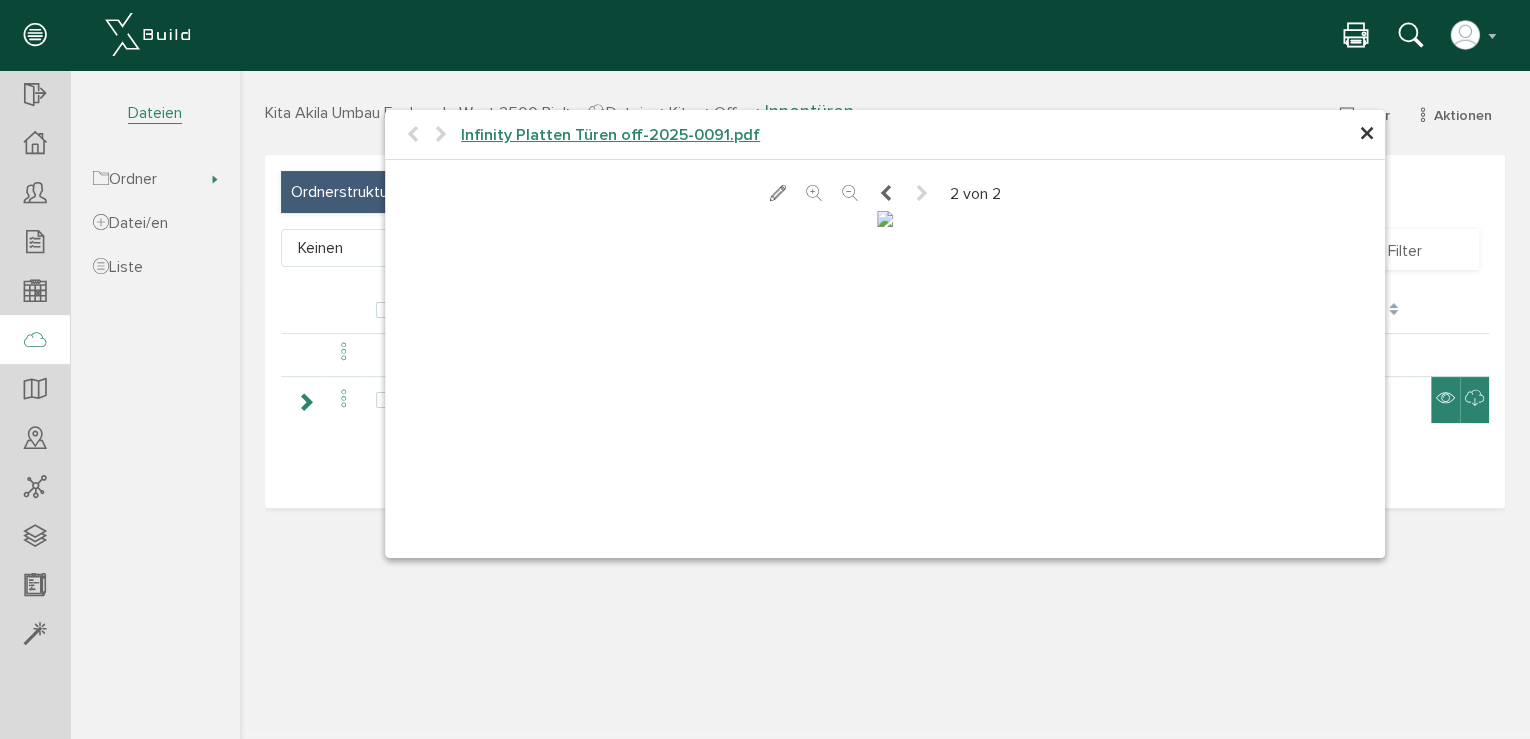 click at bounding box center [886, 194] 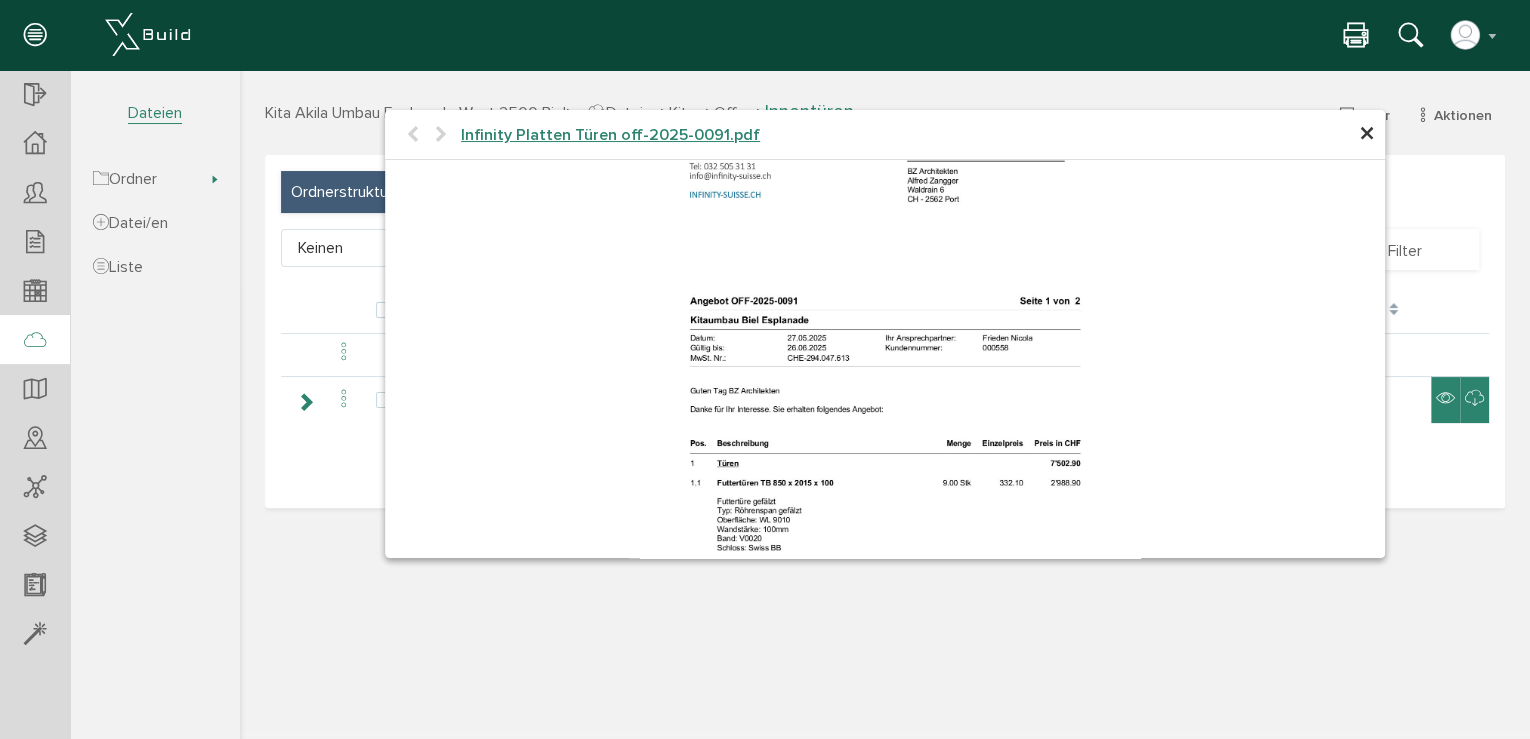scroll, scrollTop: 0, scrollLeft: 0, axis: both 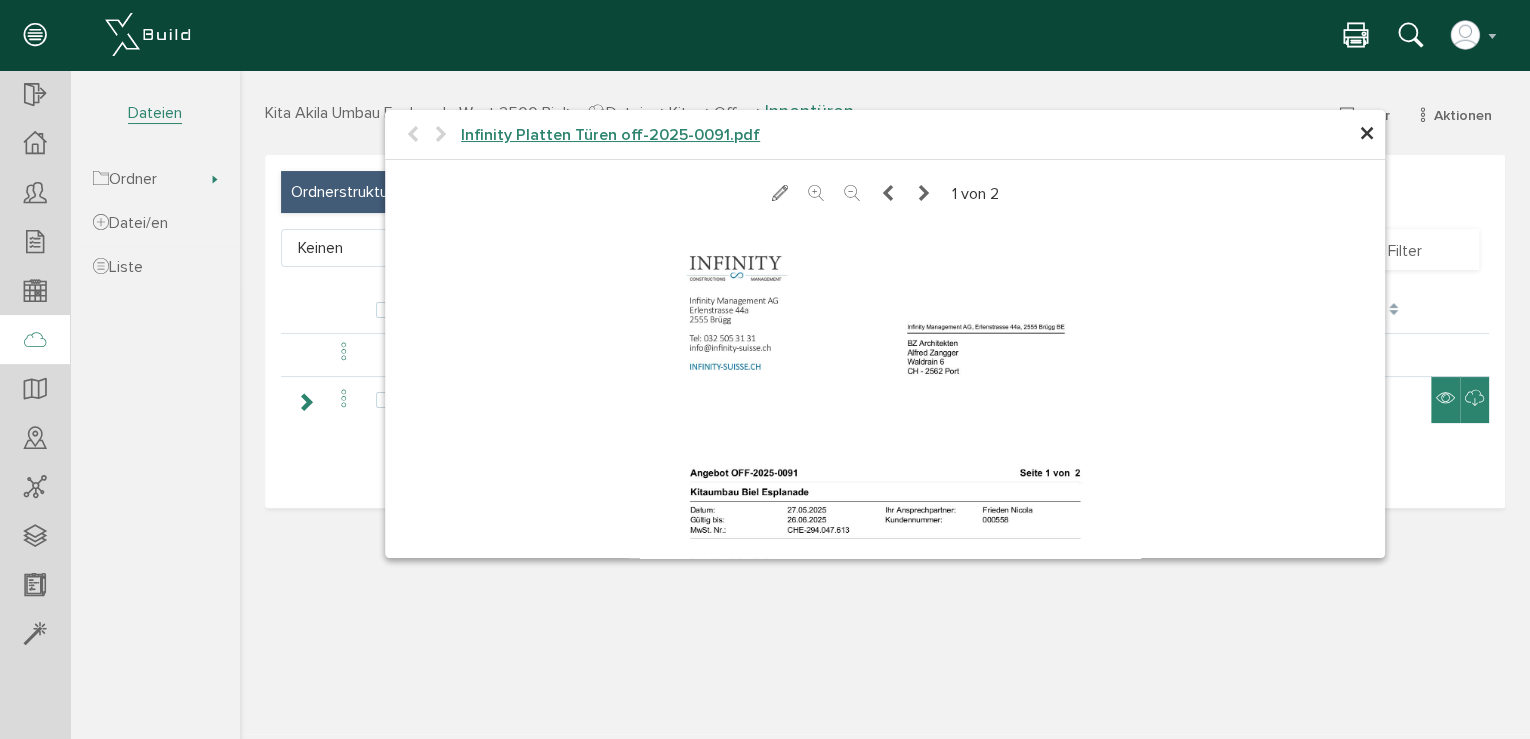 click on "×" at bounding box center [1367, 134] 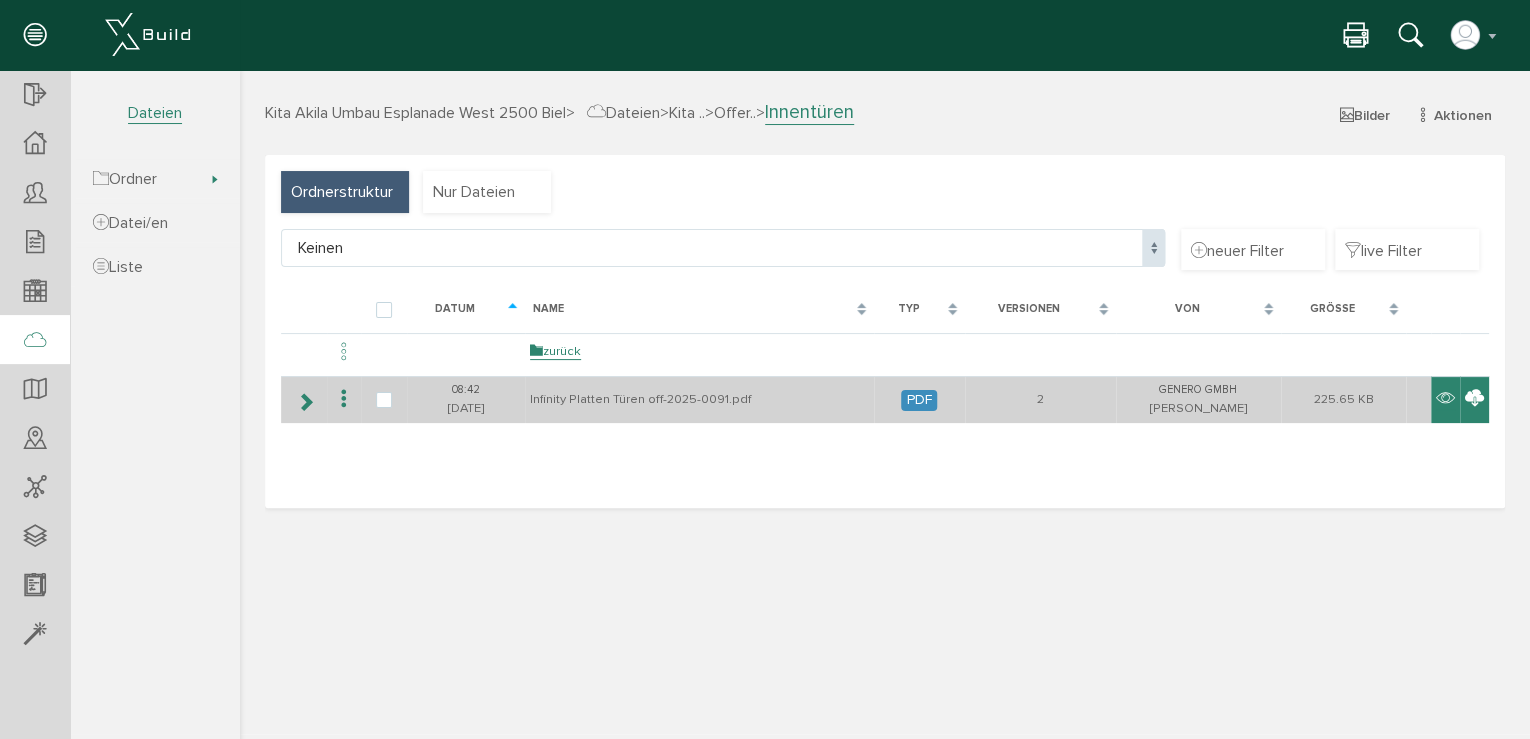click at bounding box center (1474, 399) 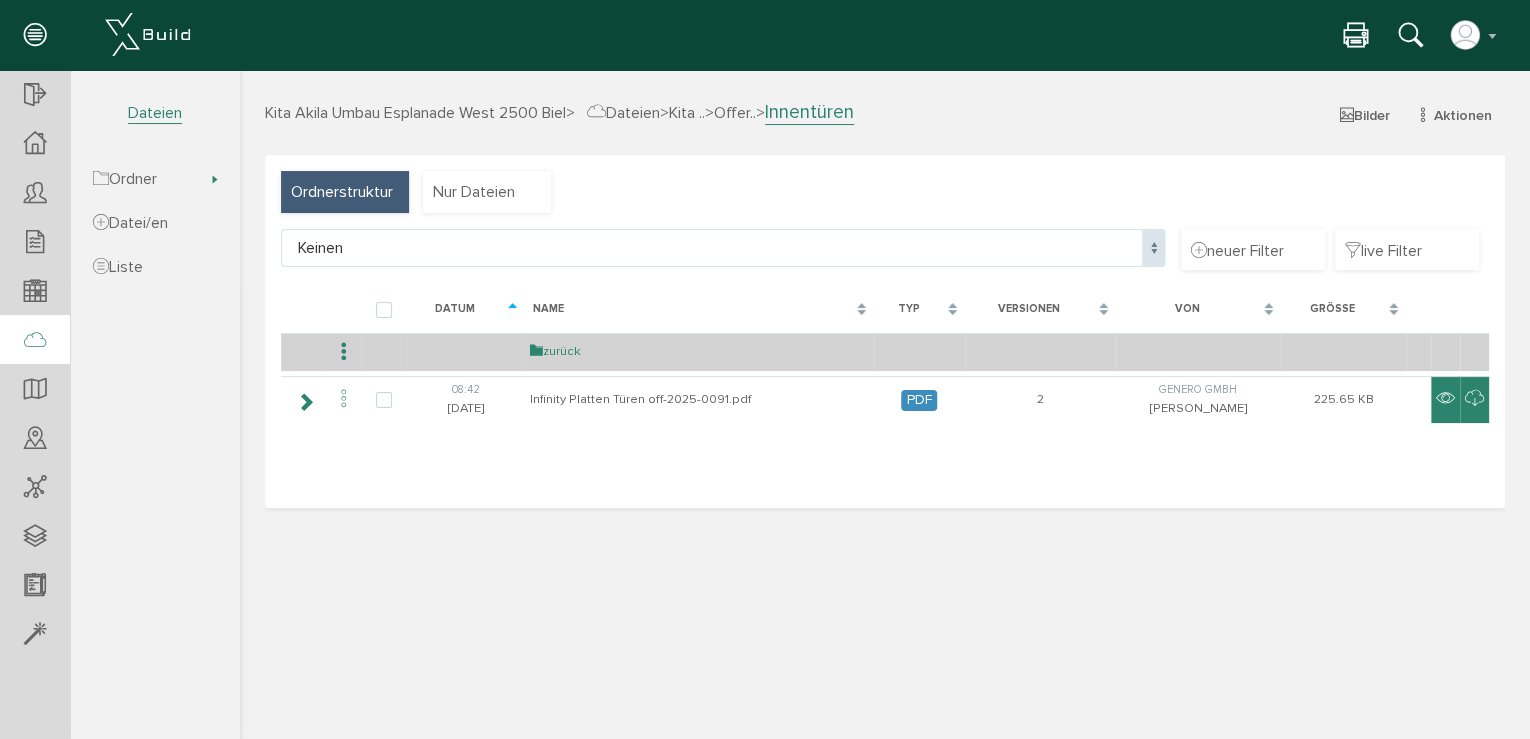 click on "zurück" at bounding box center [555, 351] 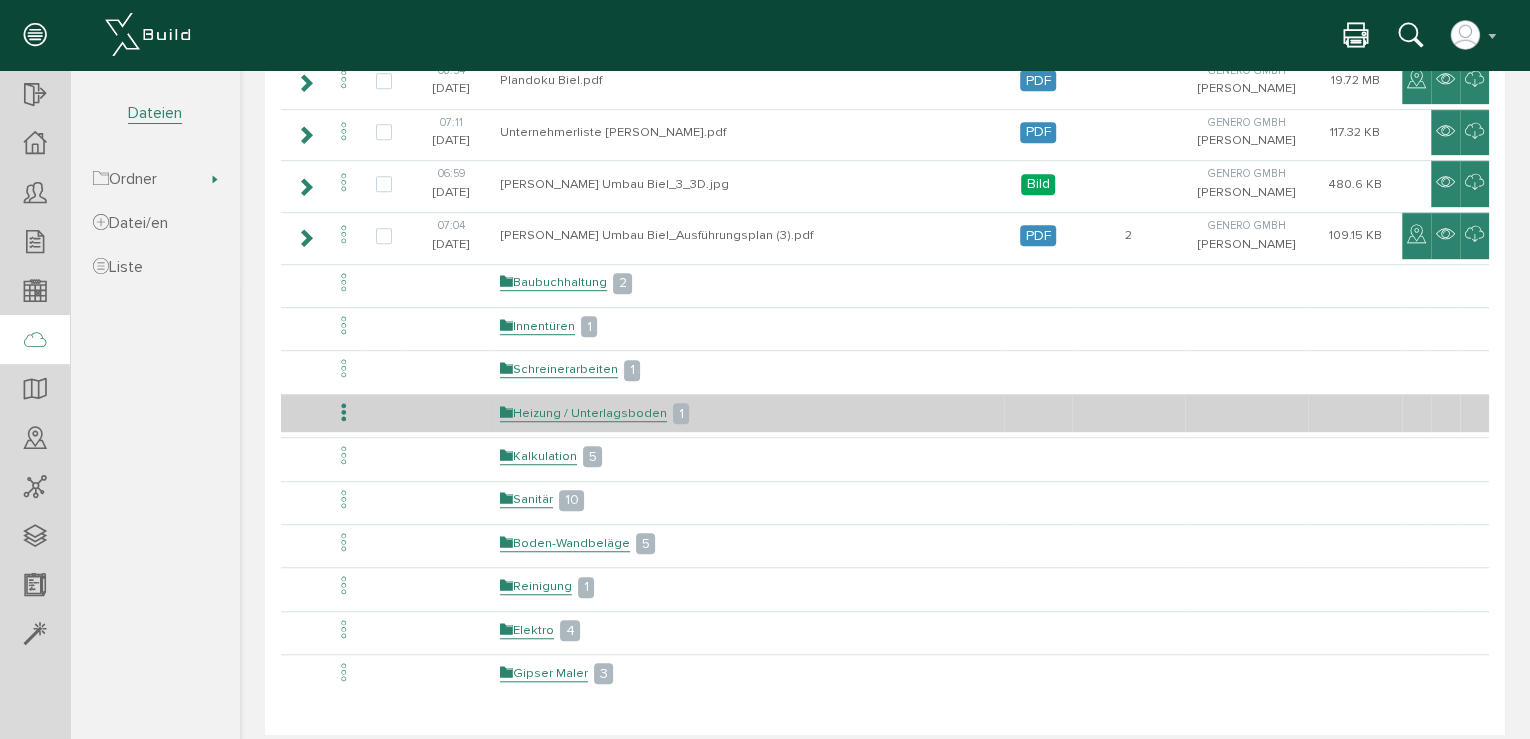 scroll, scrollTop: 575, scrollLeft: 0, axis: vertical 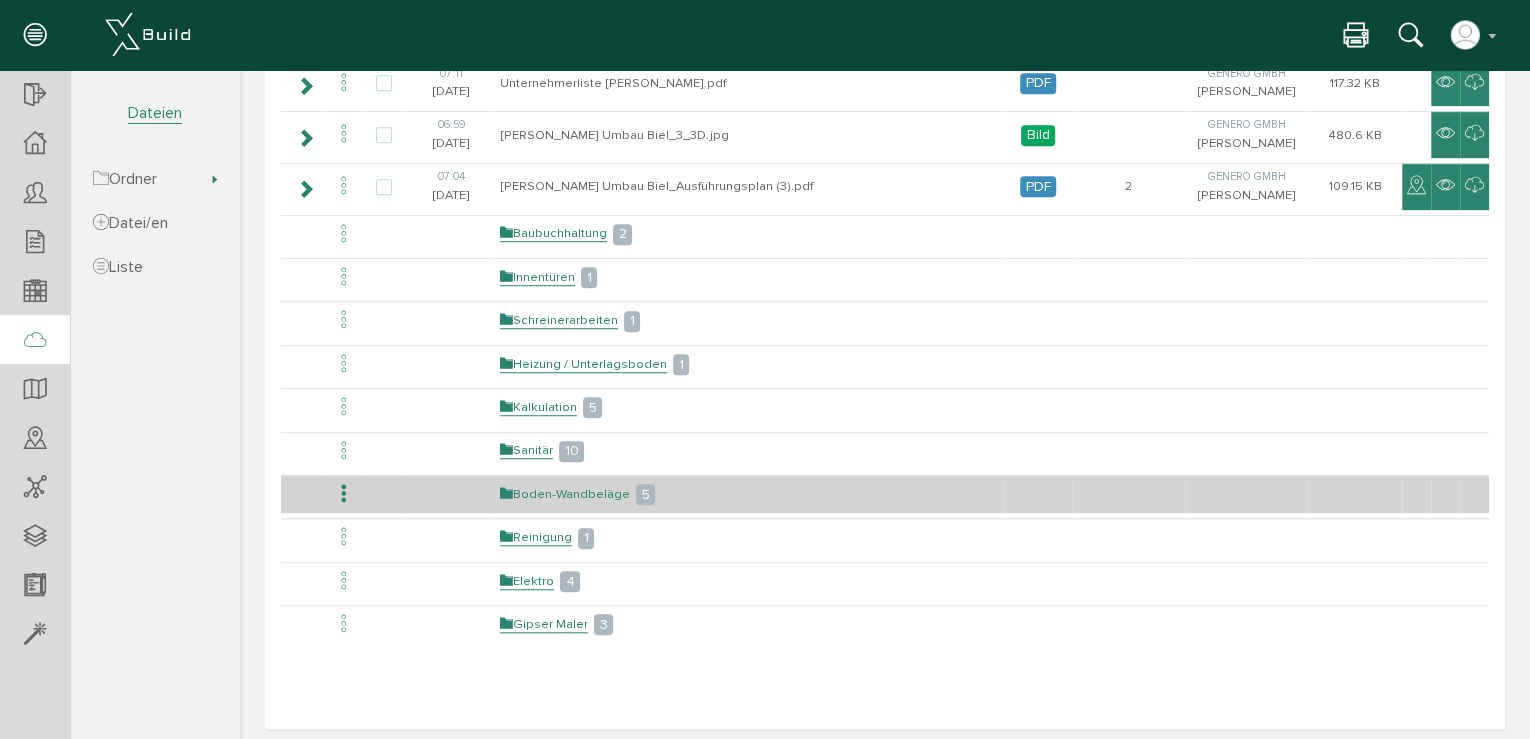 click on "Boden-Wandbeläge" at bounding box center (565, 494) 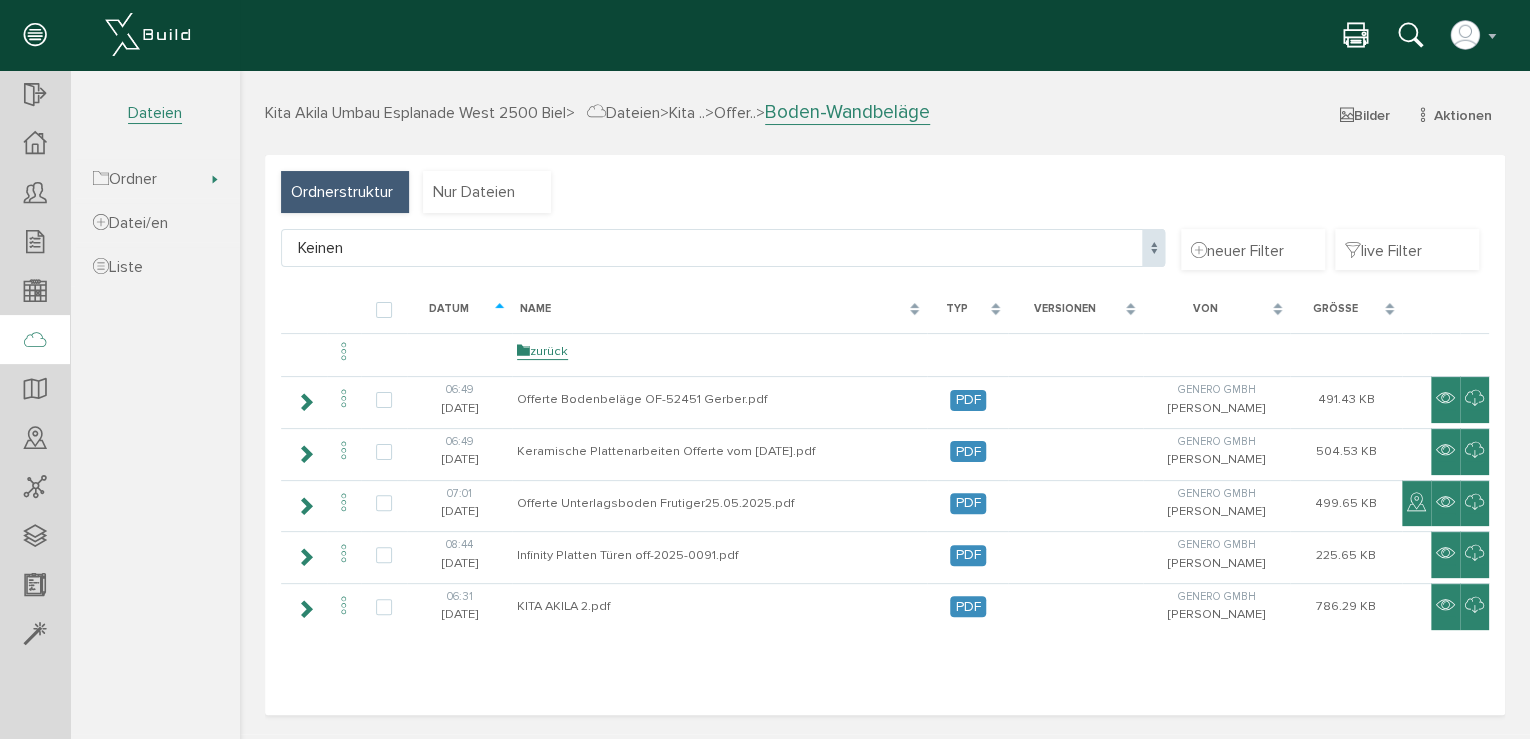 scroll, scrollTop: 0, scrollLeft: 0, axis: both 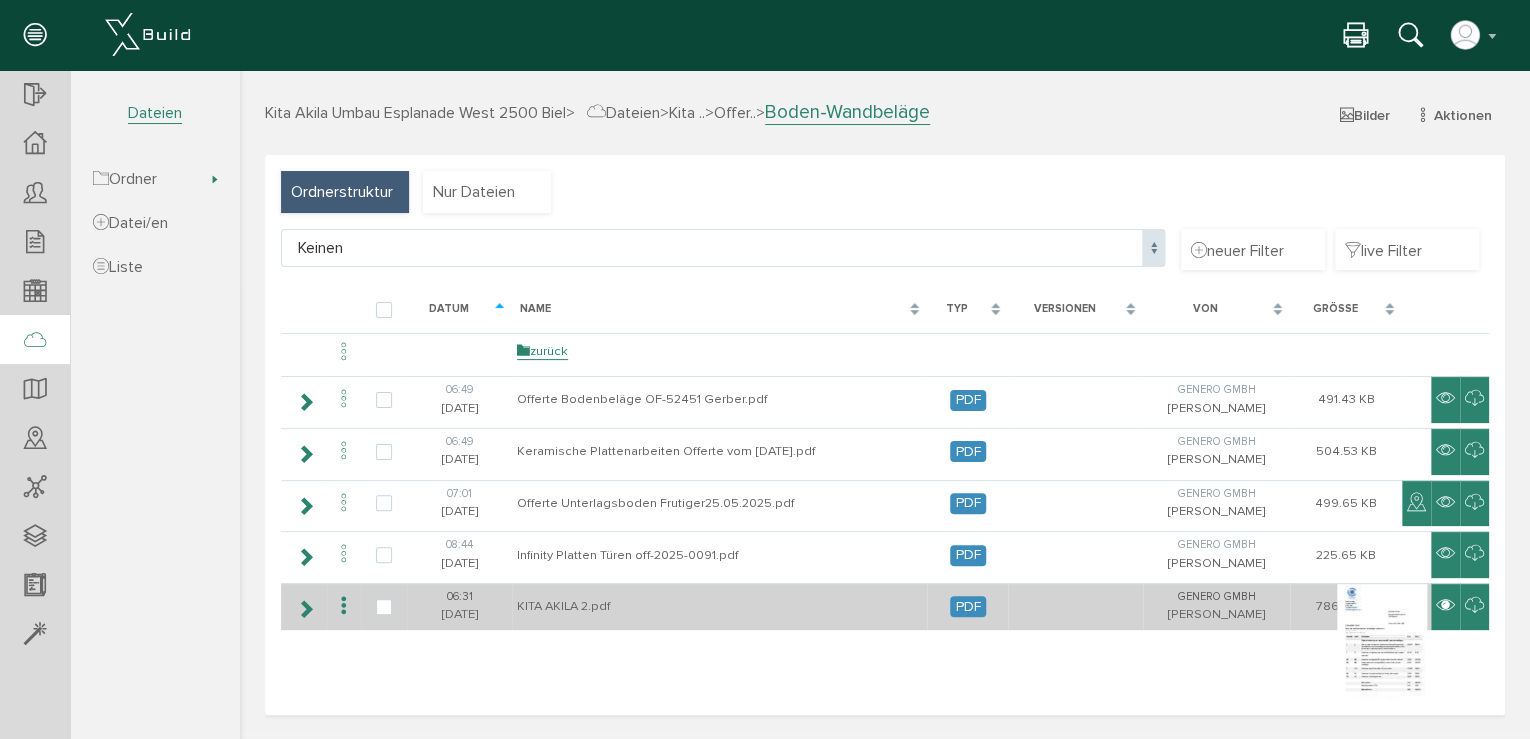 click at bounding box center [1445, 606] 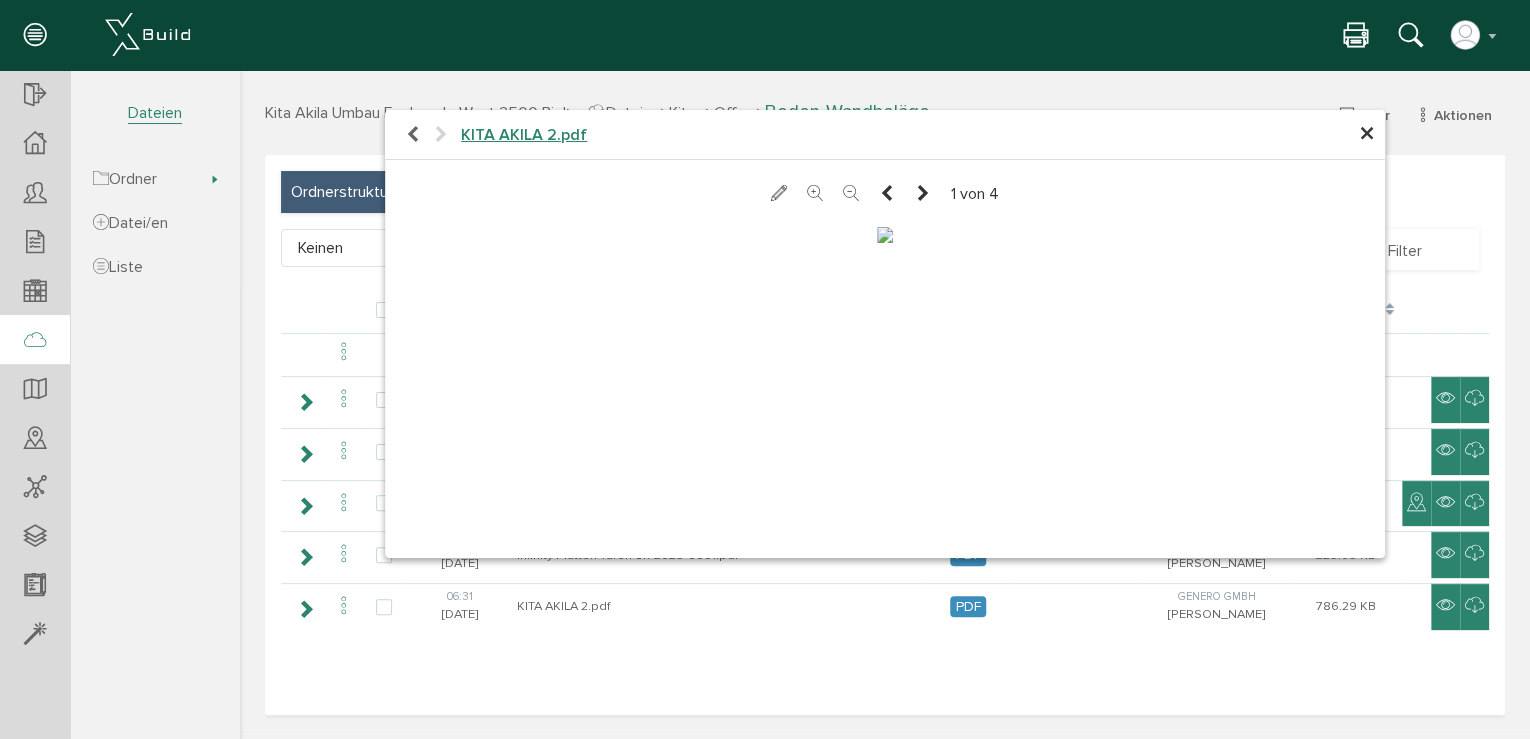 scroll, scrollTop: 0, scrollLeft: 0, axis: both 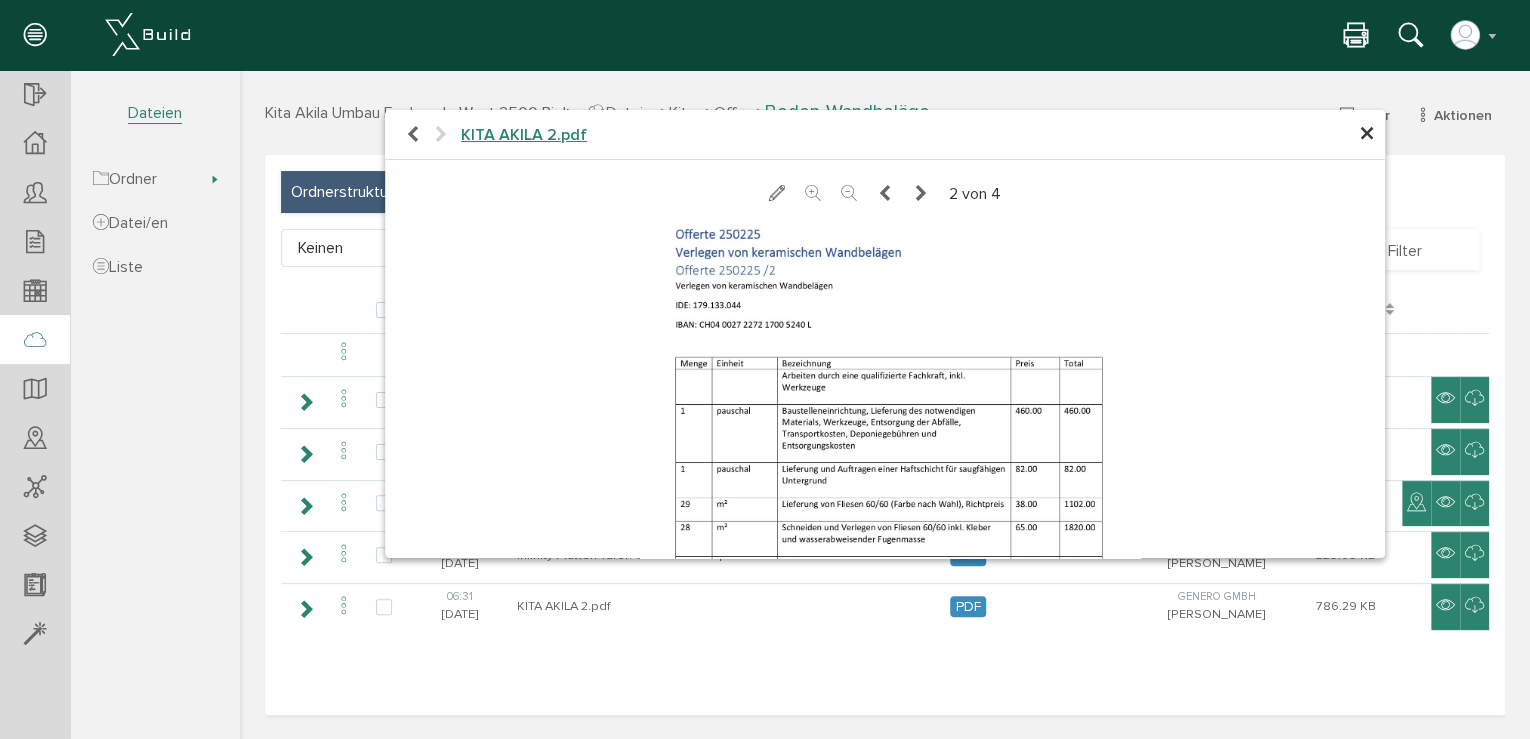 click at bounding box center [921, 194] 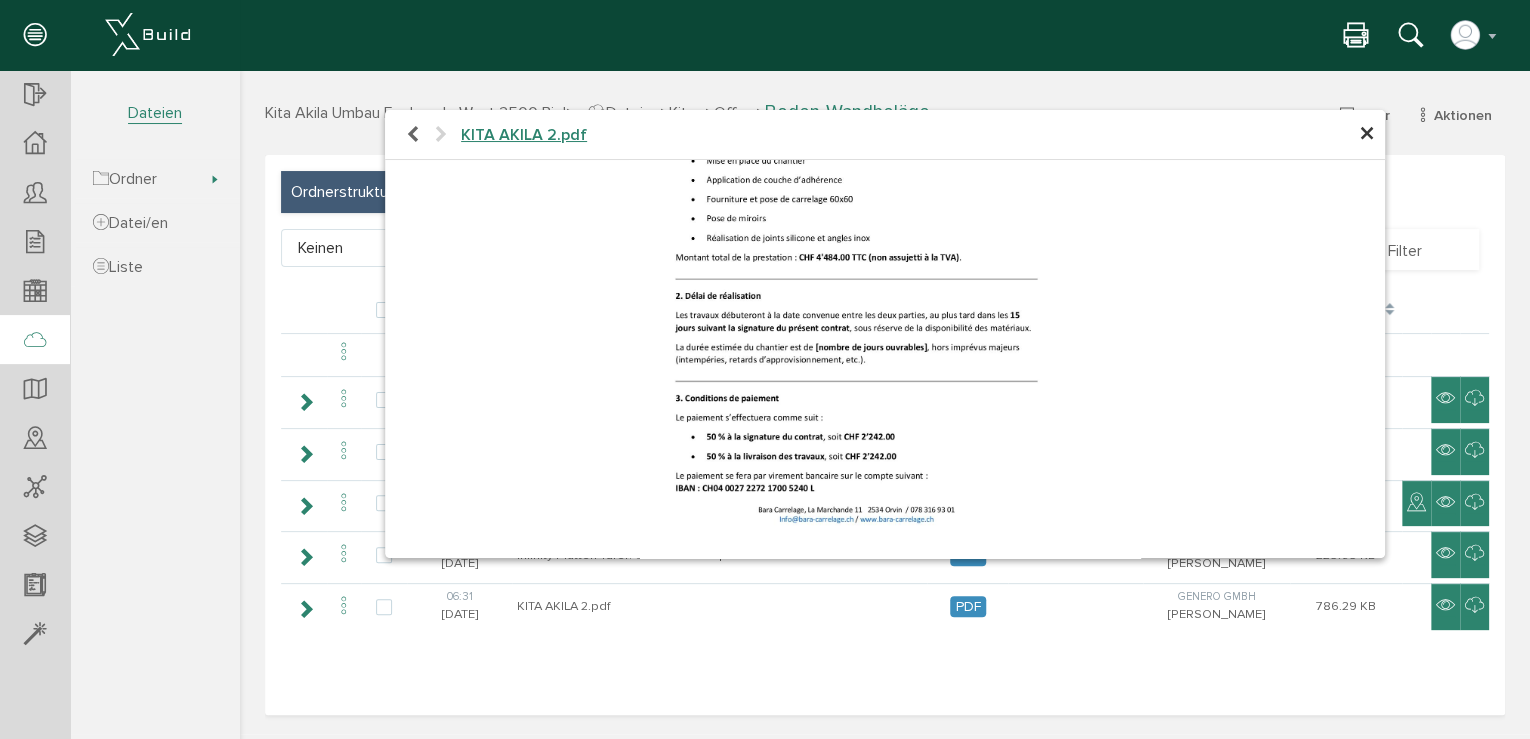 scroll, scrollTop: 0, scrollLeft: 0, axis: both 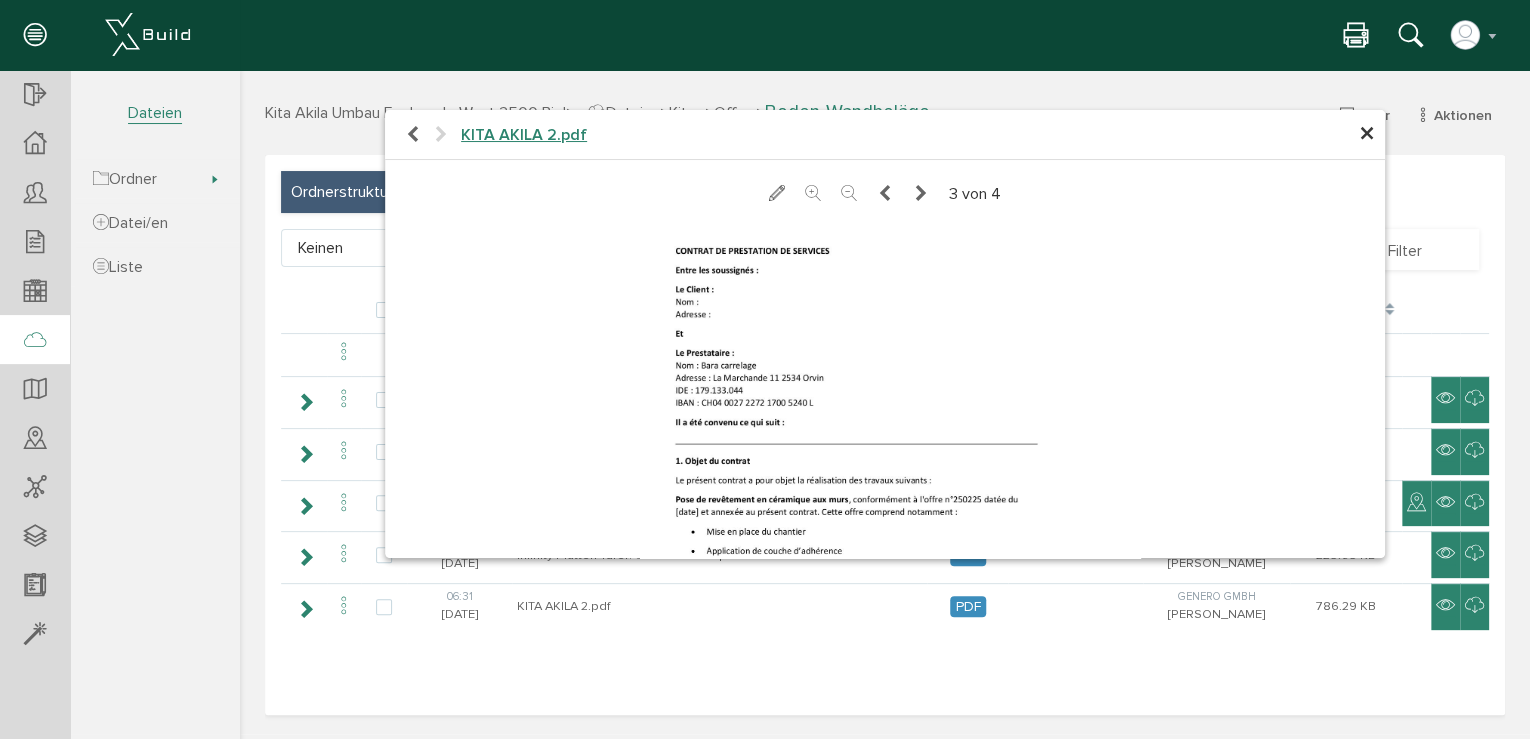 click at bounding box center [921, 194] 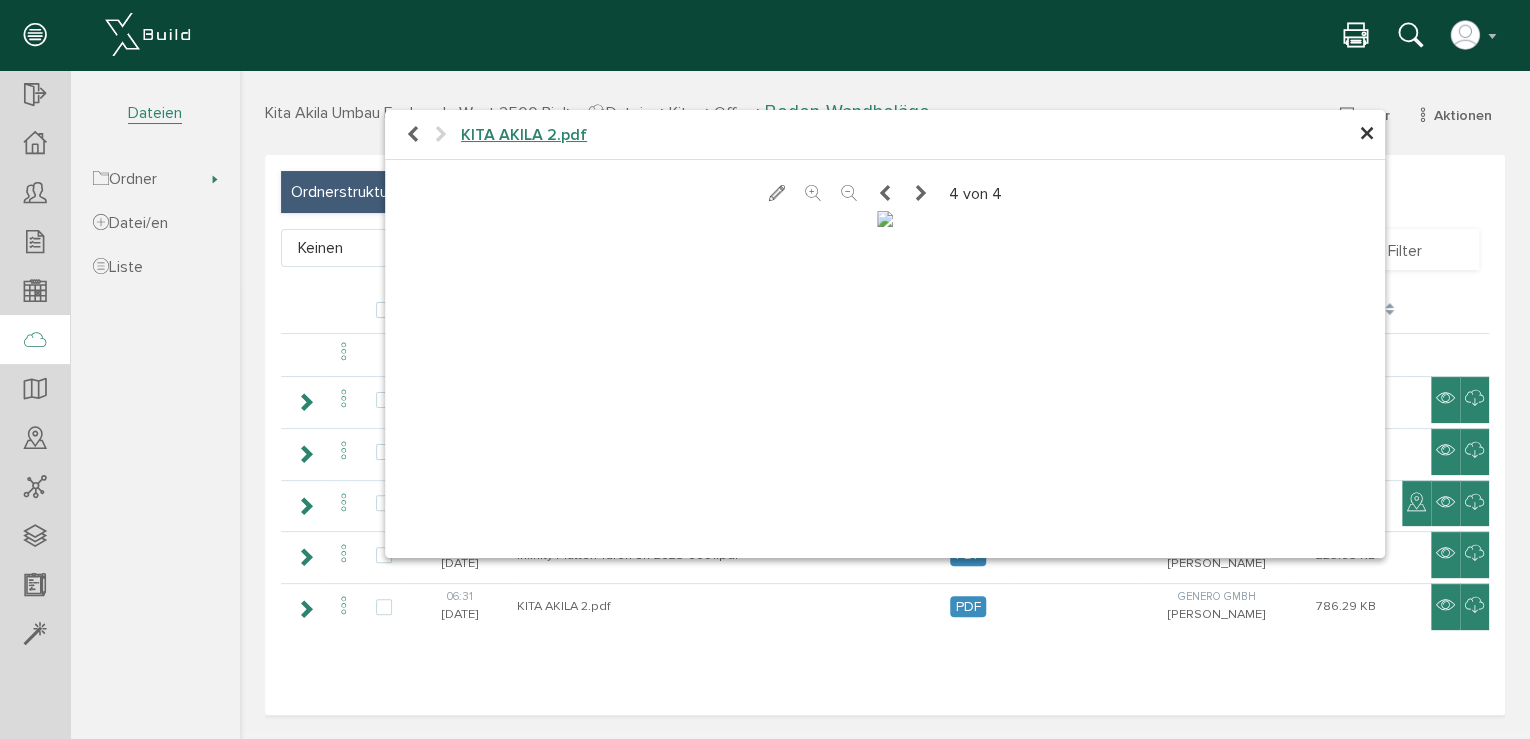 click at bounding box center (885, 194) 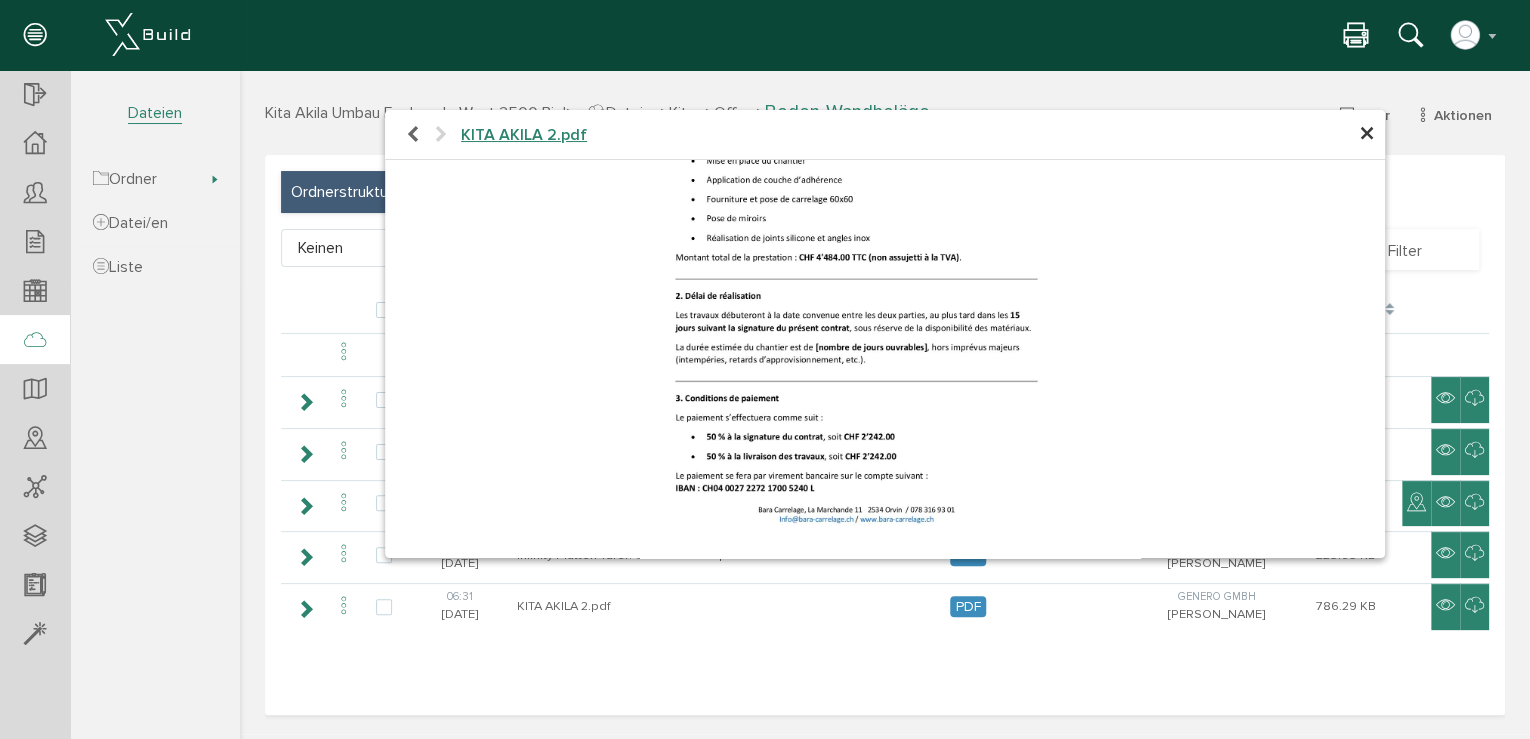 scroll, scrollTop: 0, scrollLeft: 0, axis: both 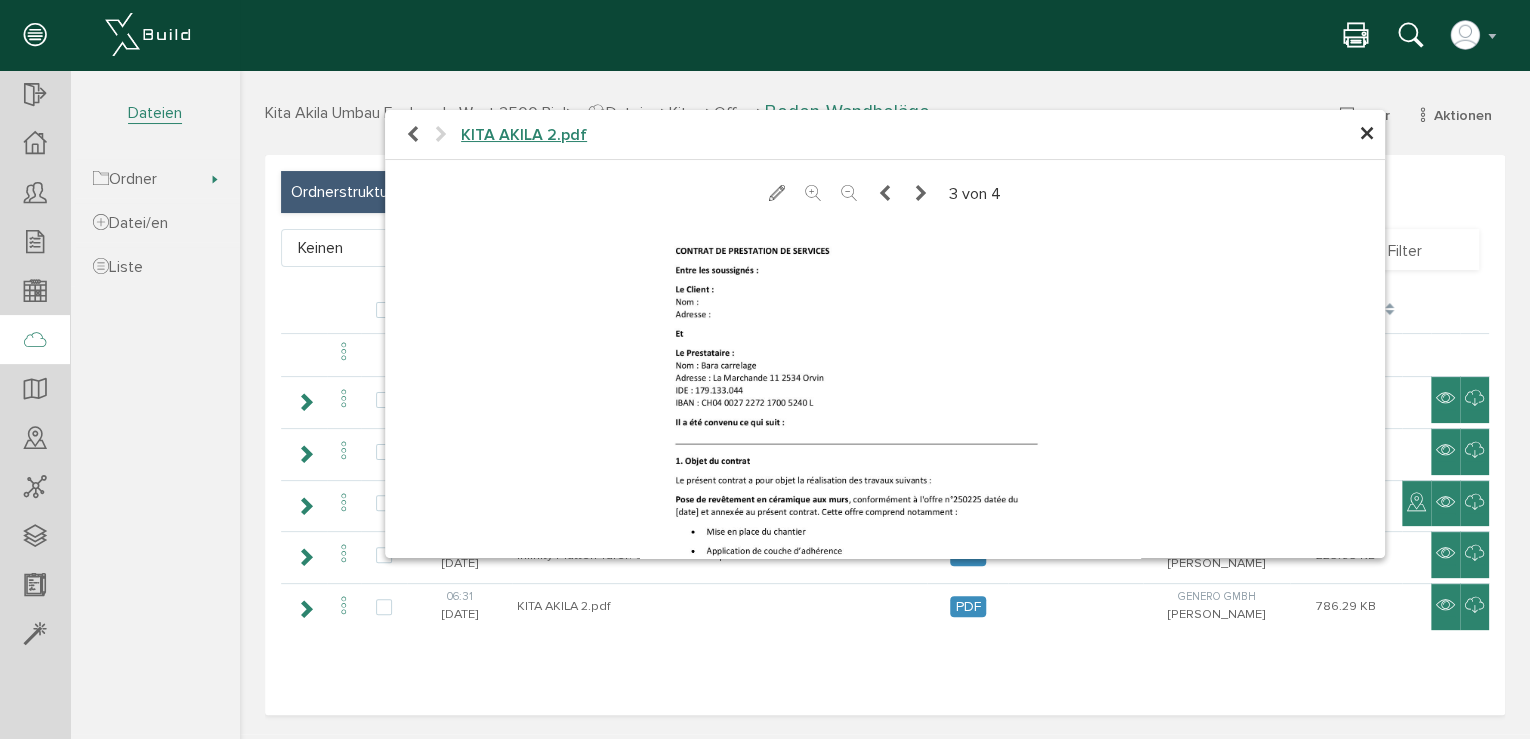 click at bounding box center (885, 194) 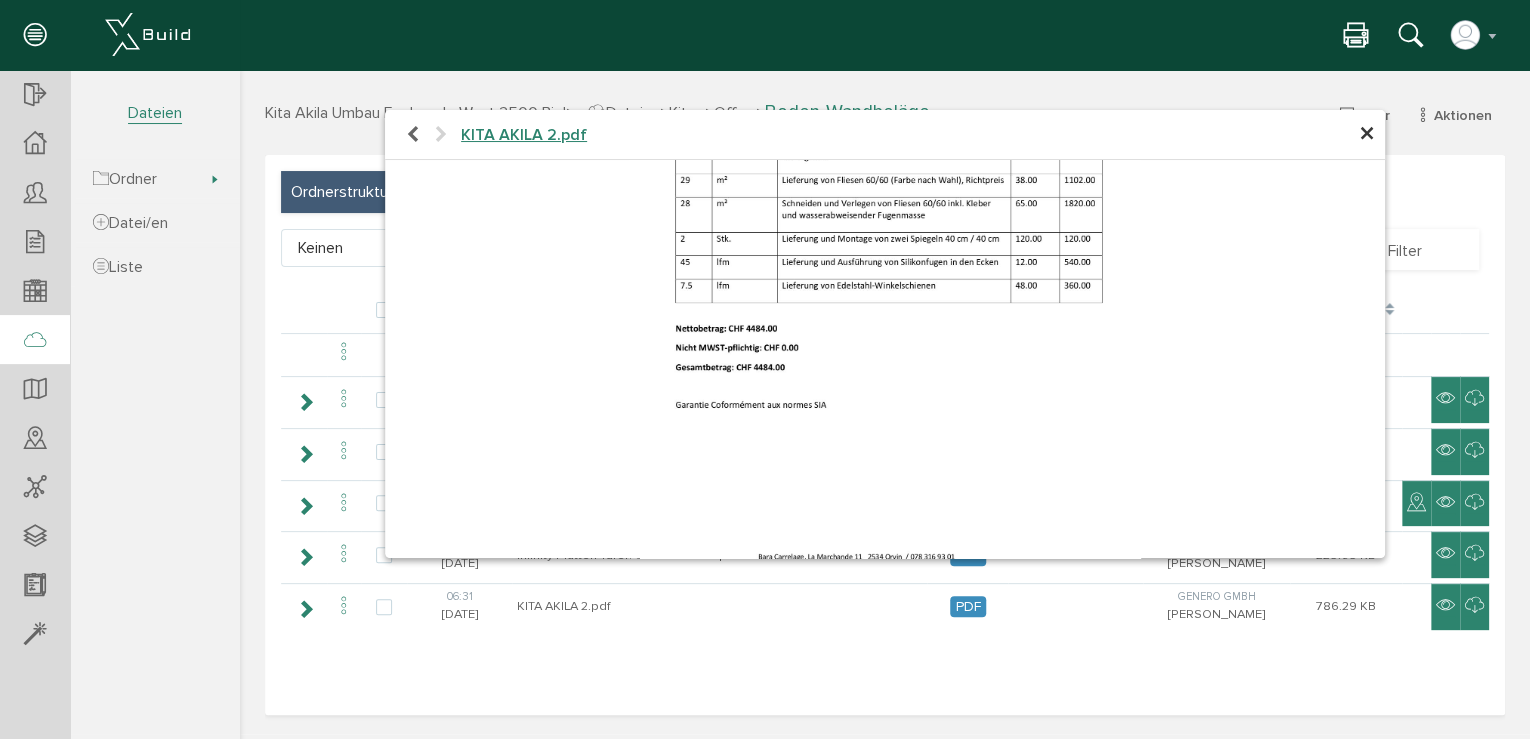 scroll, scrollTop: 371, scrollLeft: 0, axis: vertical 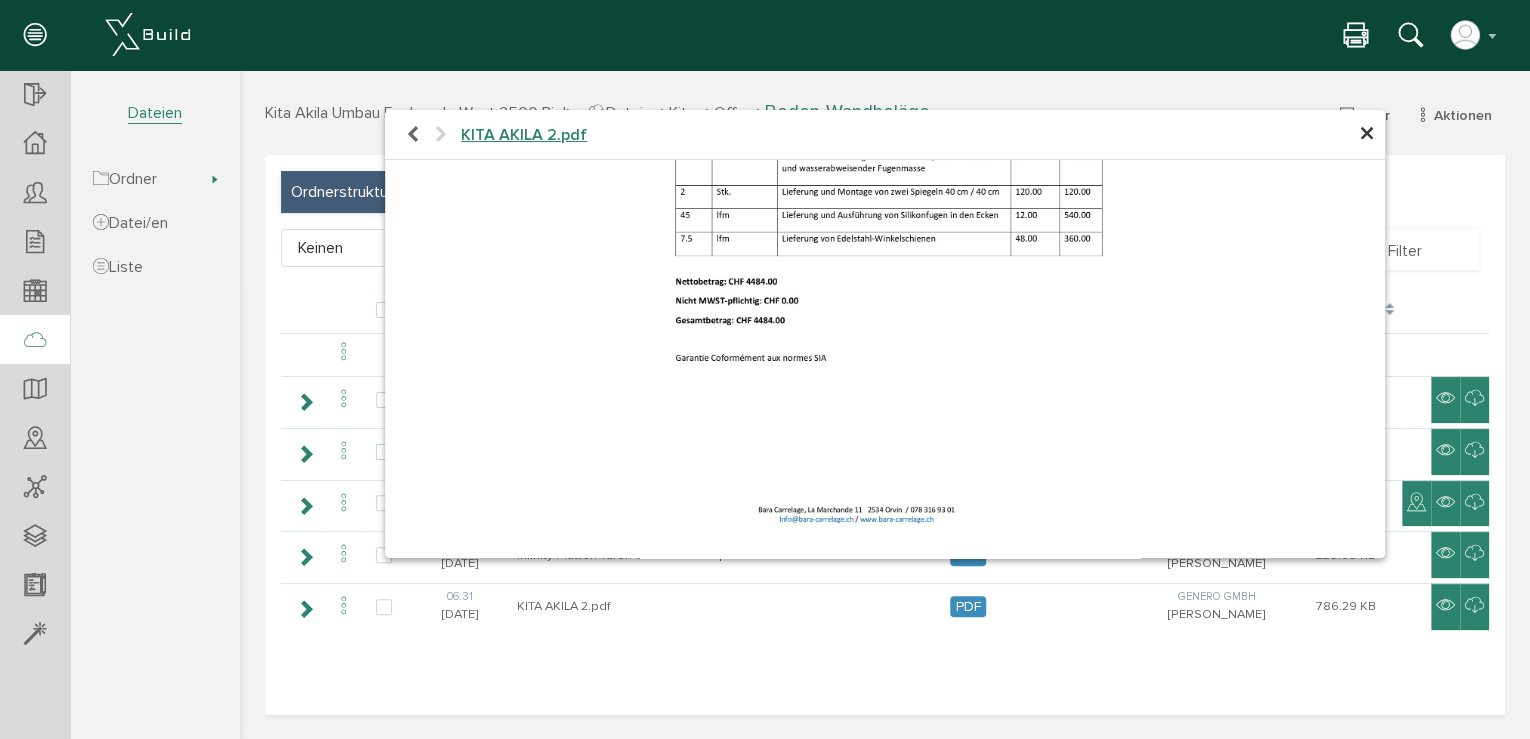 click at bounding box center [885, 198] 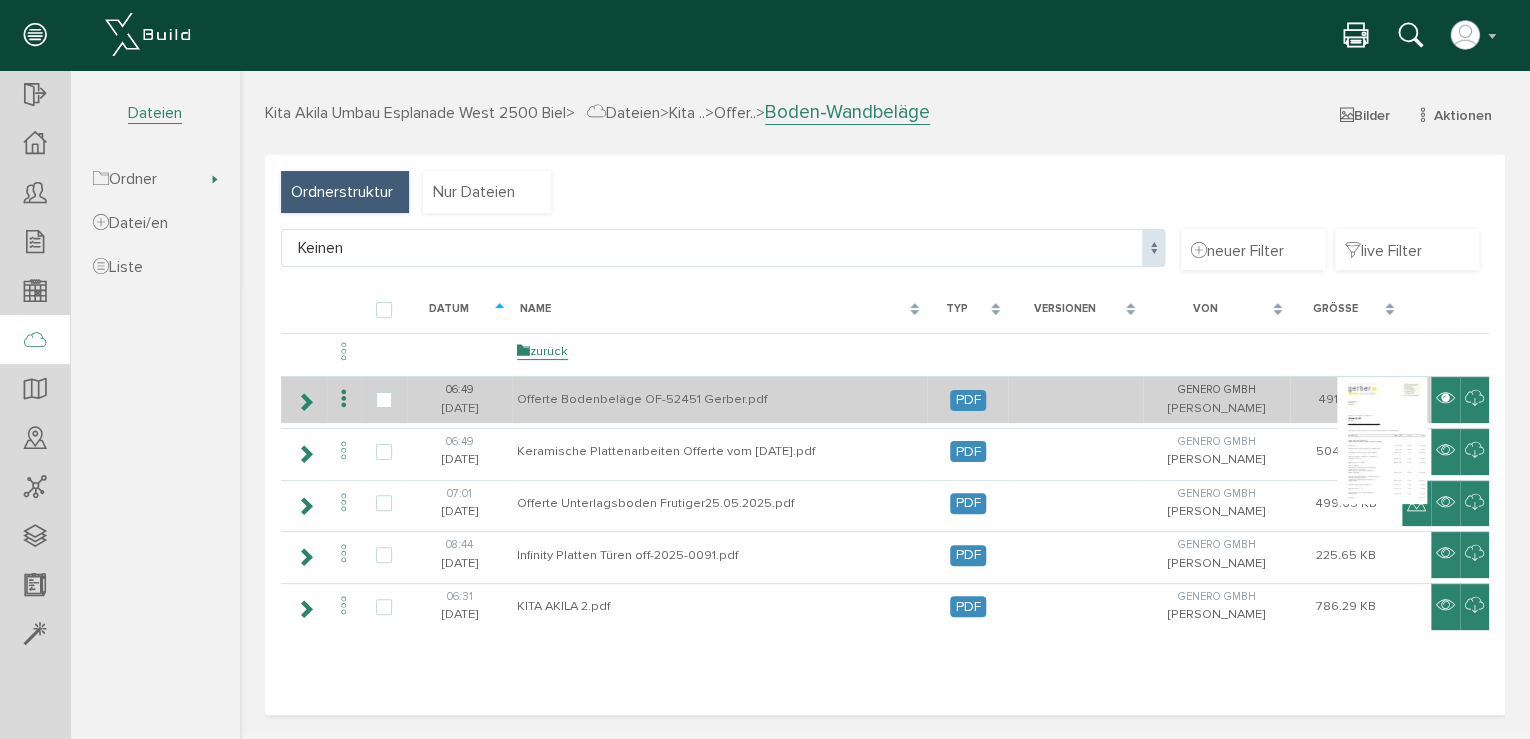 click at bounding box center [1445, 399] 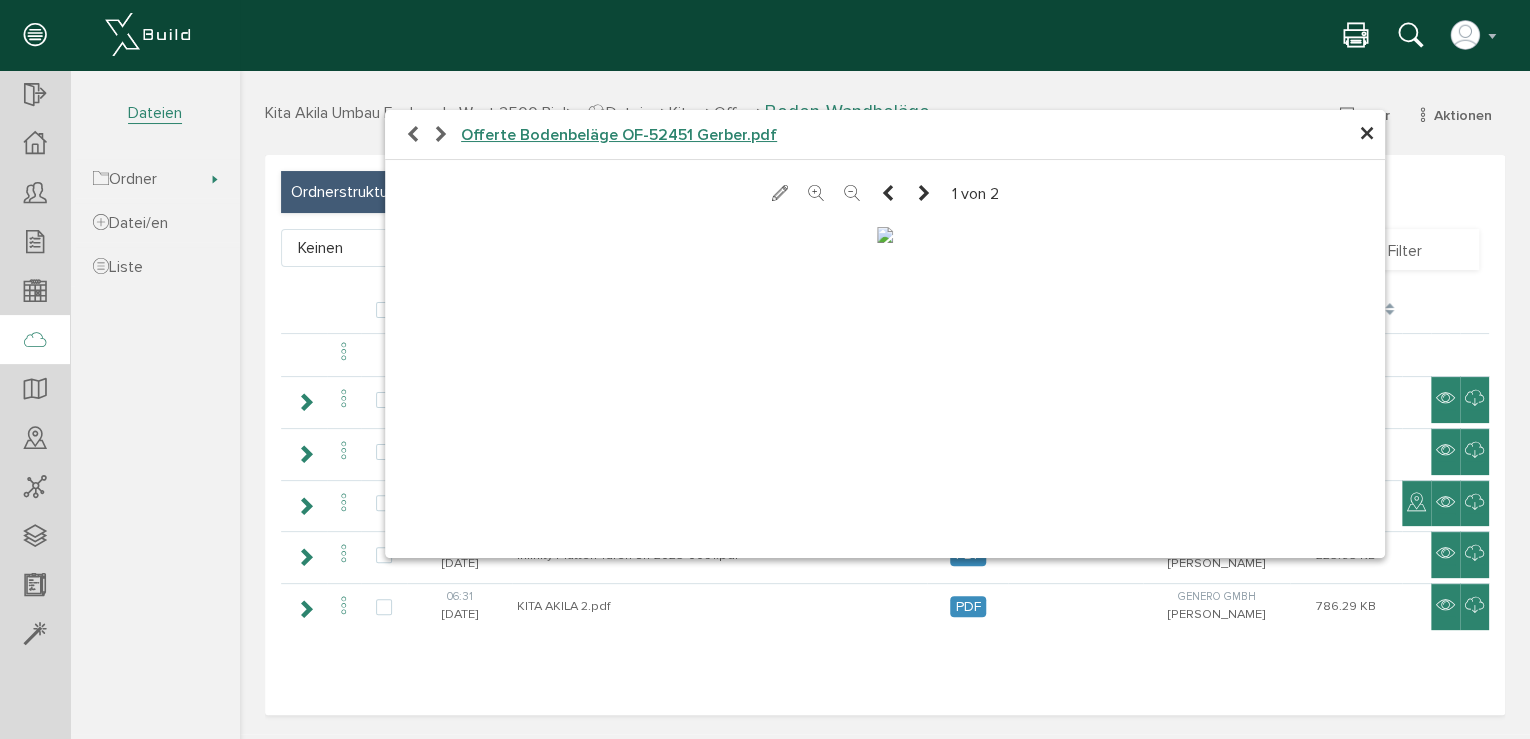 scroll, scrollTop: 0, scrollLeft: 0, axis: both 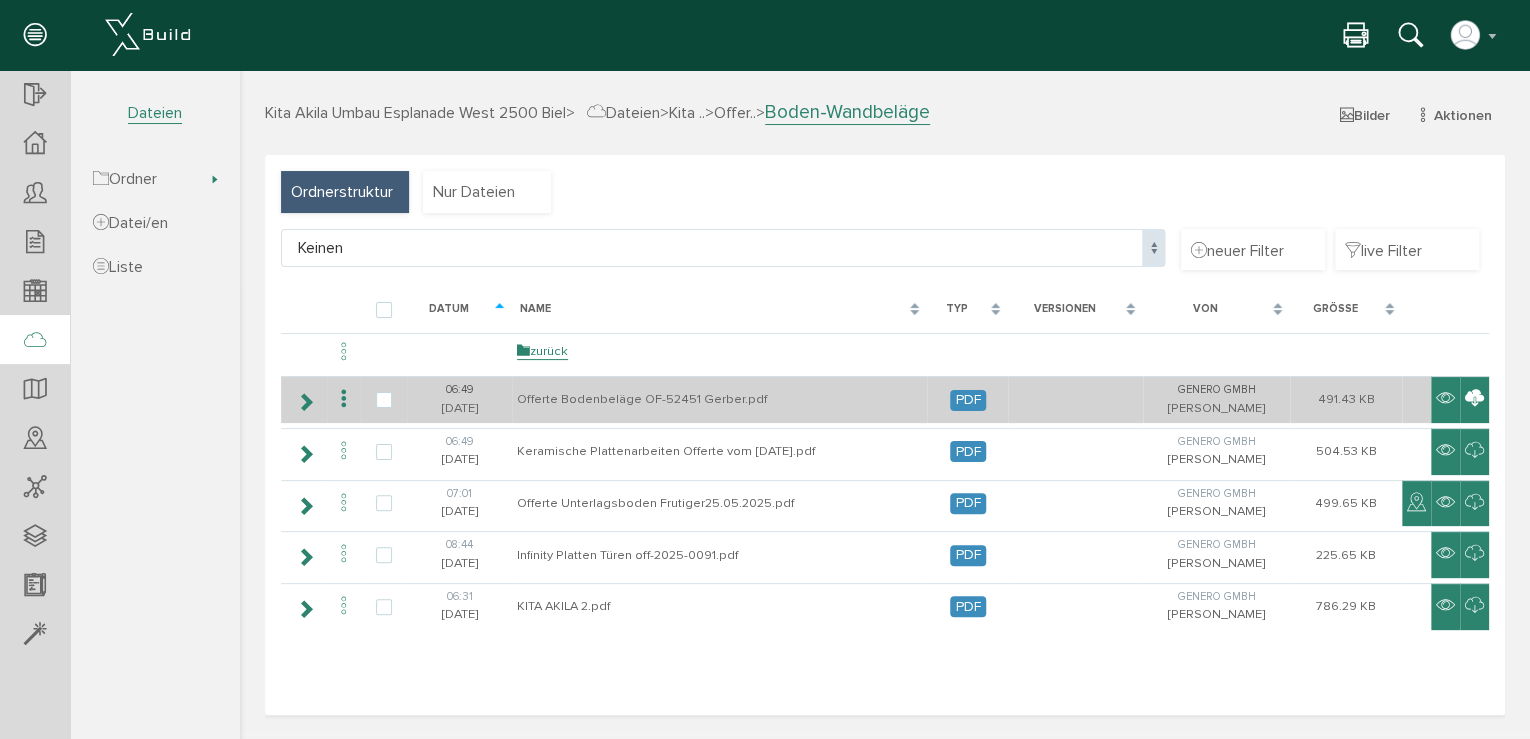 click at bounding box center (1474, 399) 